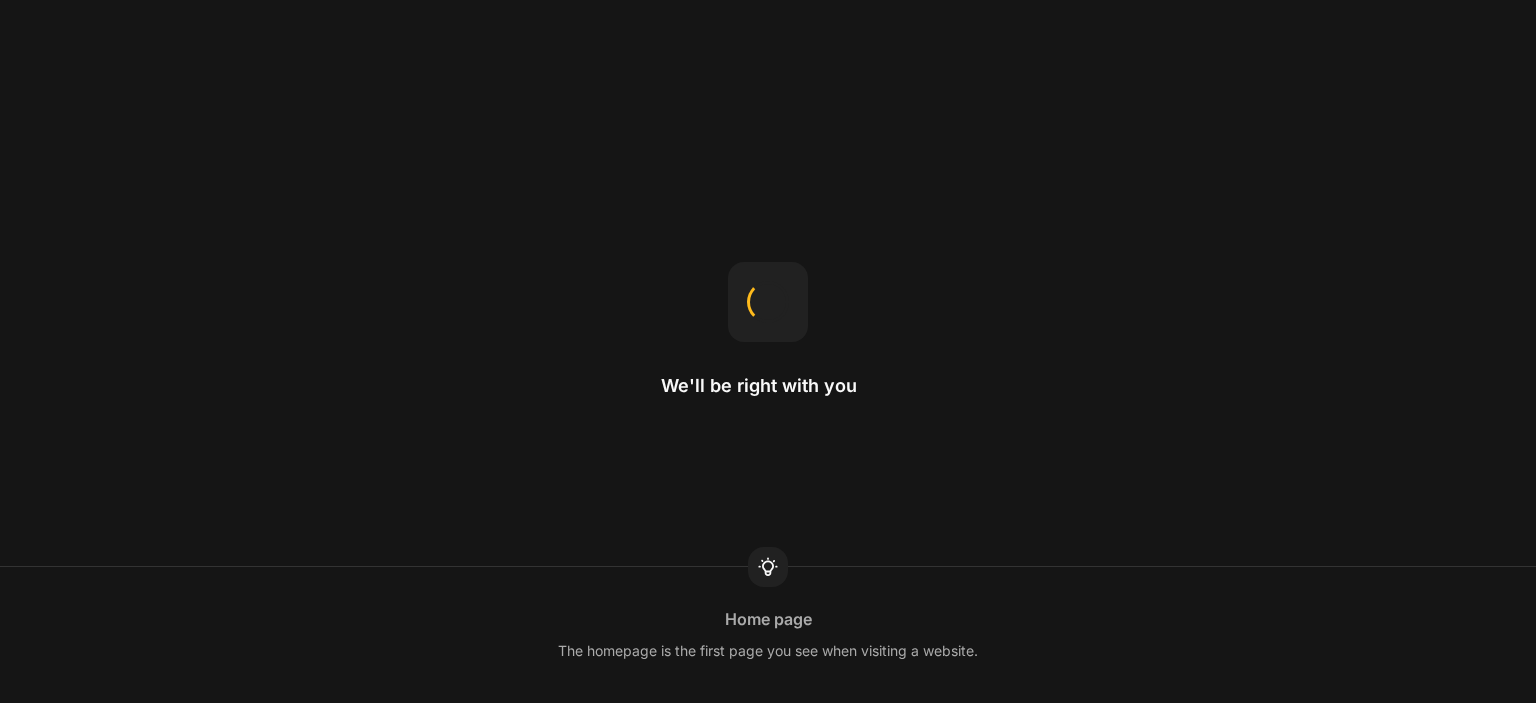 scroll, scrollTop: 0, scrollLeft: 0, axis: both 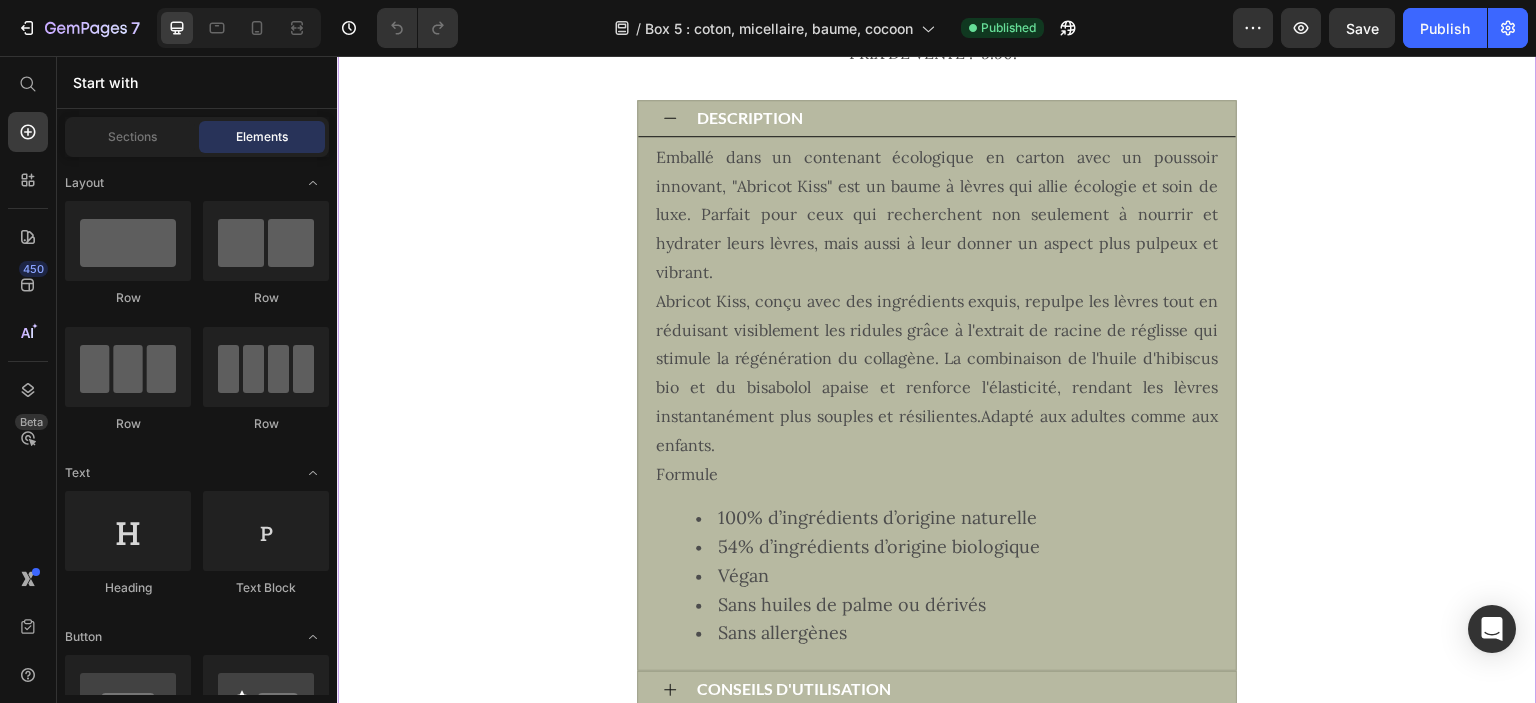 click on "Baume à lèvres "Abricot Kiss"" at bounding box center [937, -67] 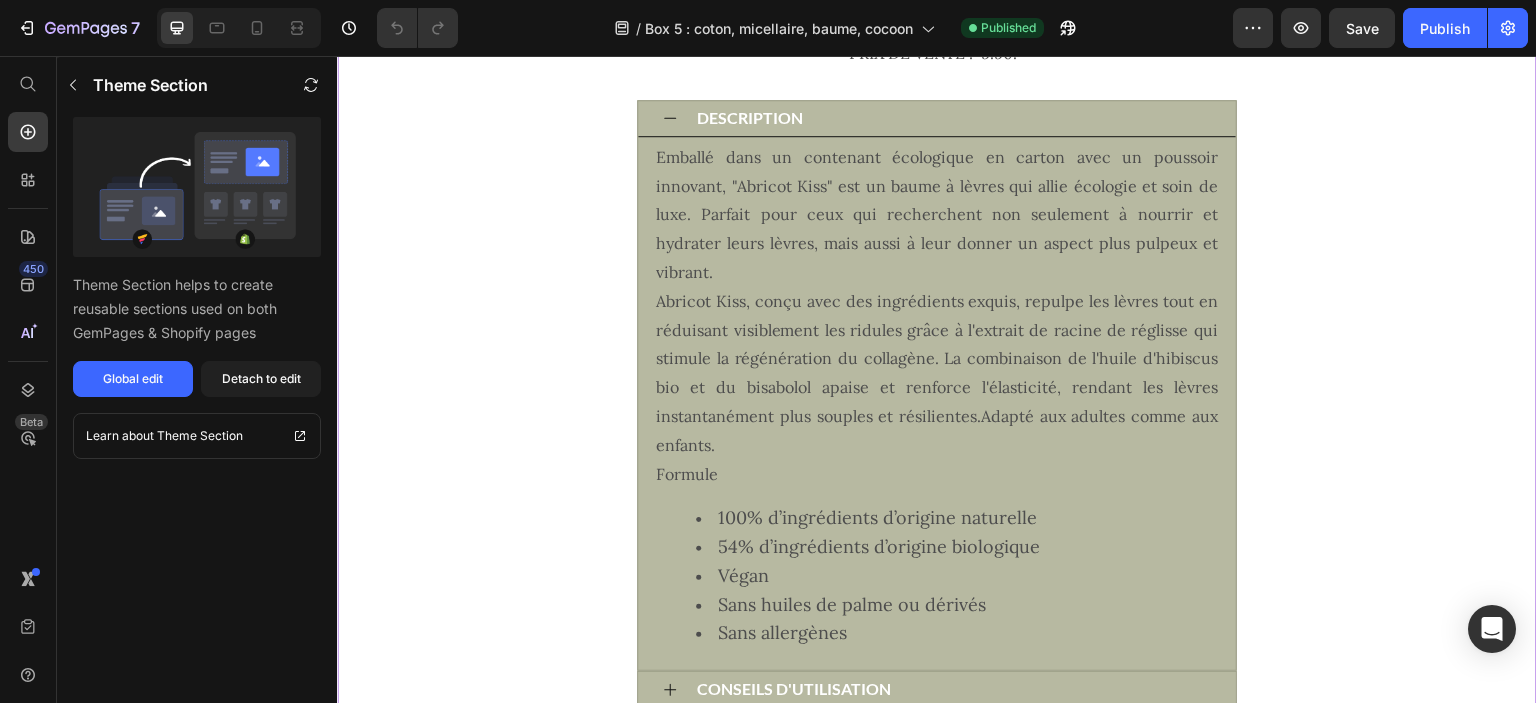 click on "Baume à lèvres "Abricot Kiss"" at bounding box center (937, -67) 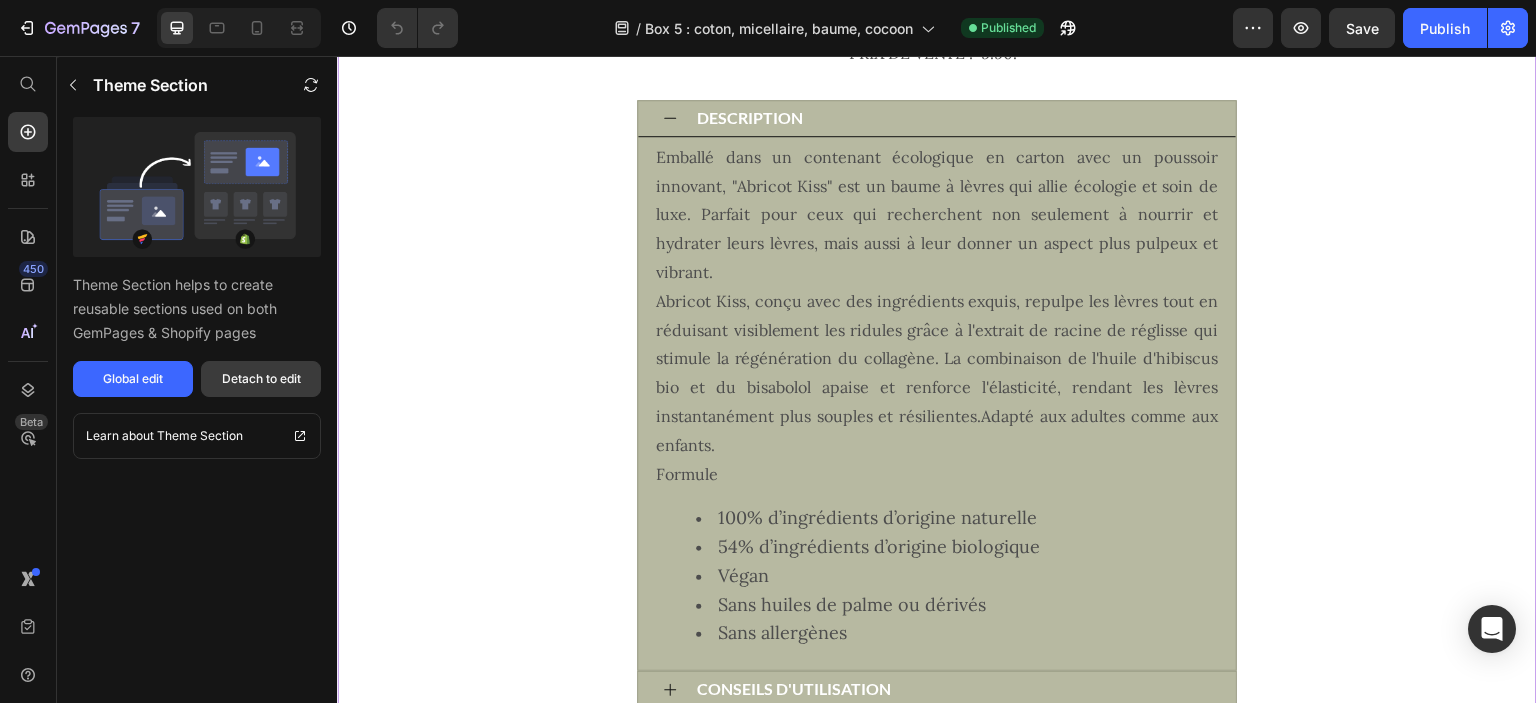 click on "Detach to edit" at bounding box center [261, 379] 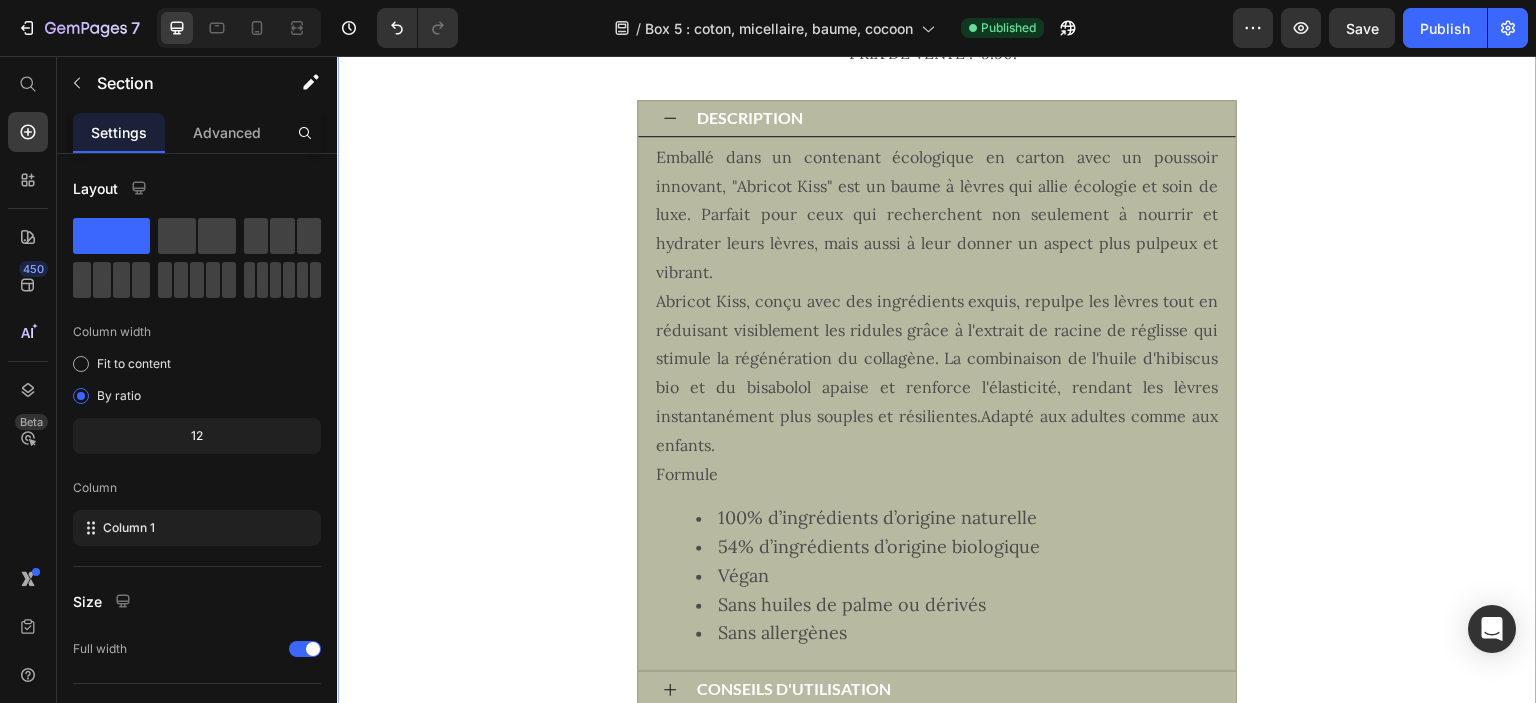 click on "Baume à lèvres "Abricot Kiss"" at bounding box center [937, -67] 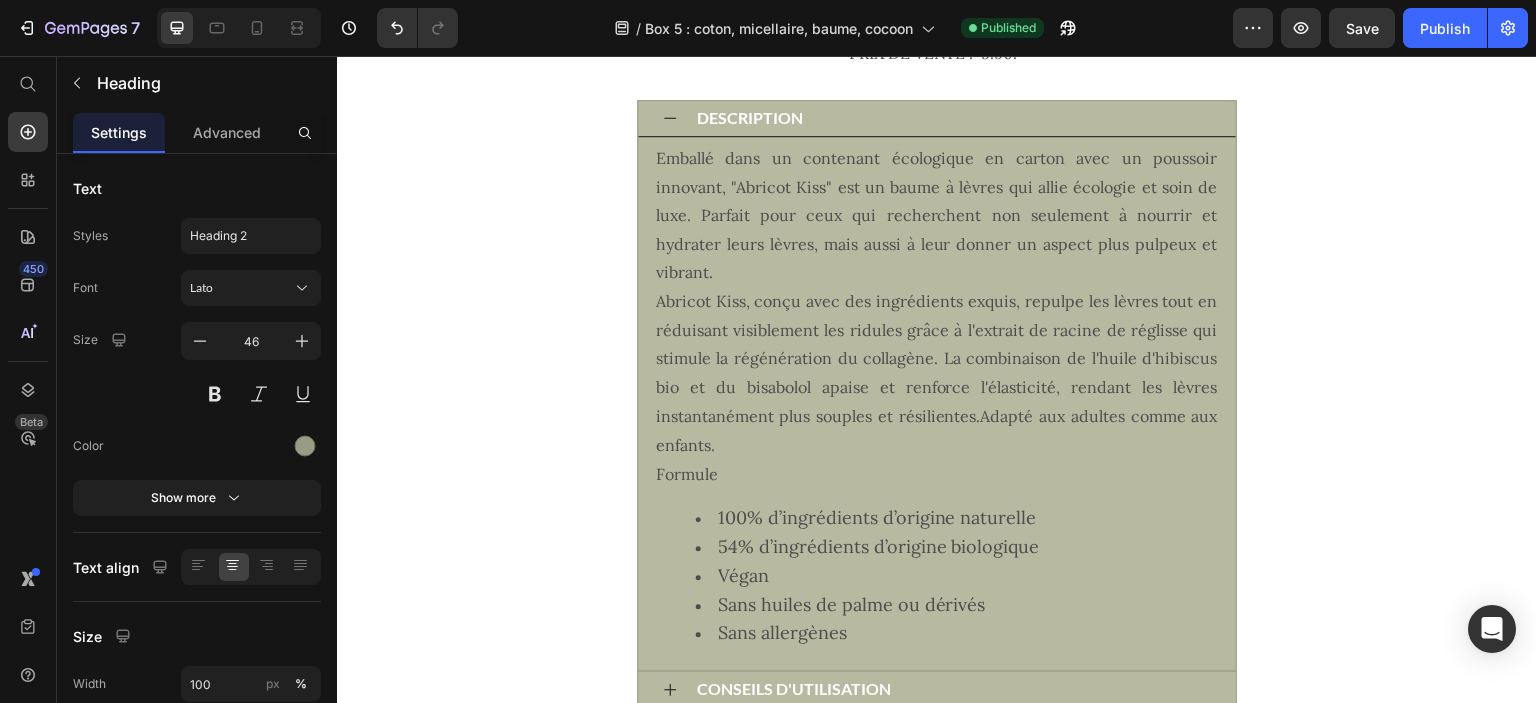 click on "Baume à lèvres "Abricot Kiss"" at bounding box center (937, -67) 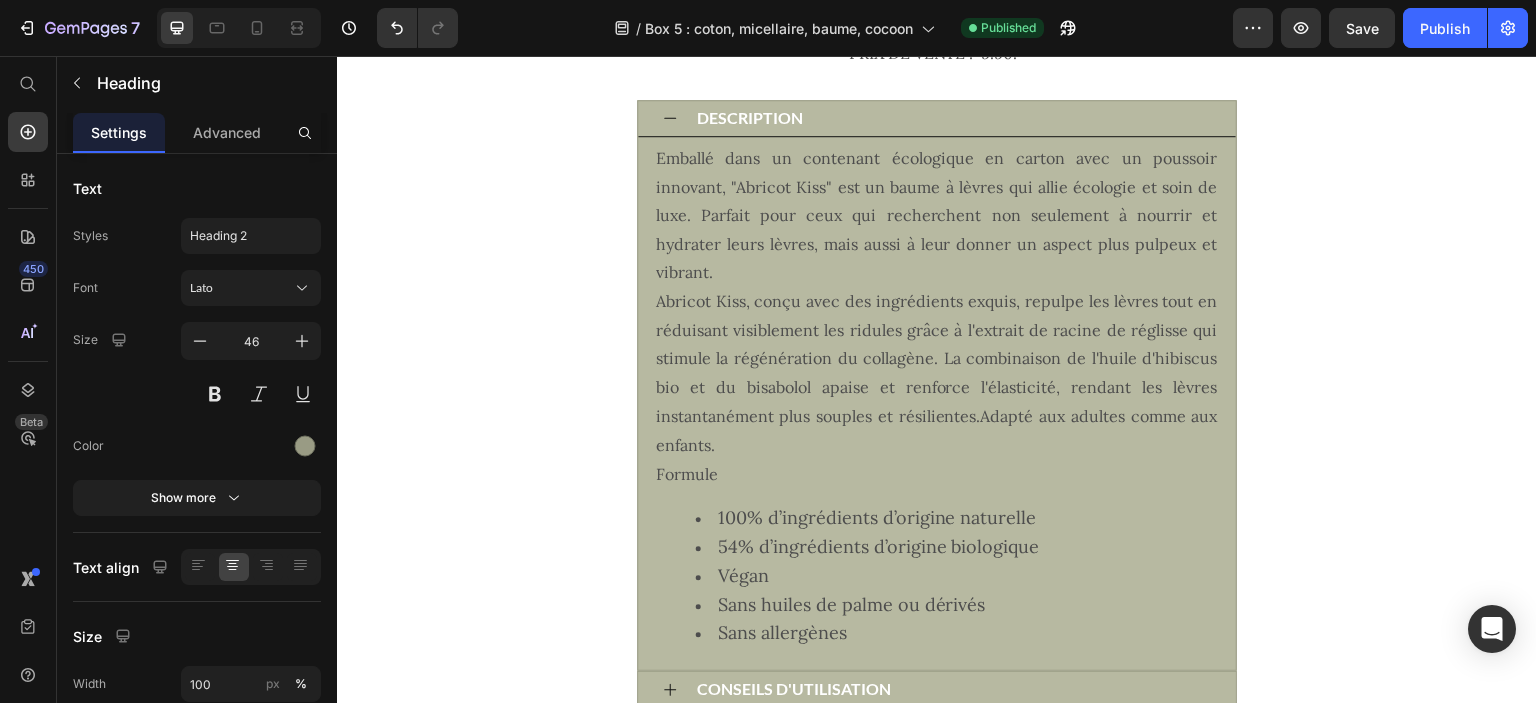 drag, startPoint x: 641, startPoint y: 278, endPoint x: 1340, endPoint y: 279, distance: 699.00073 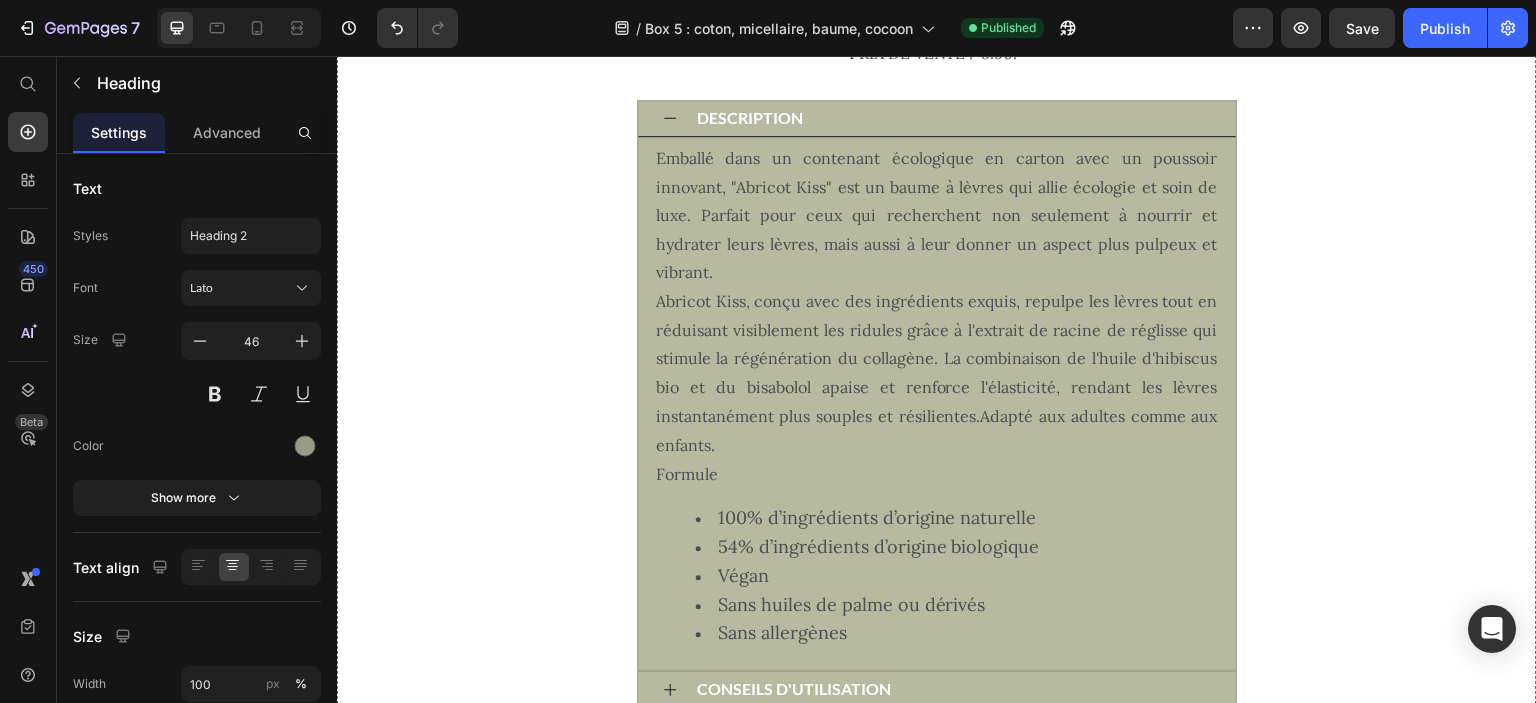 click on "SenShâ" at bounding box center (937, 1) 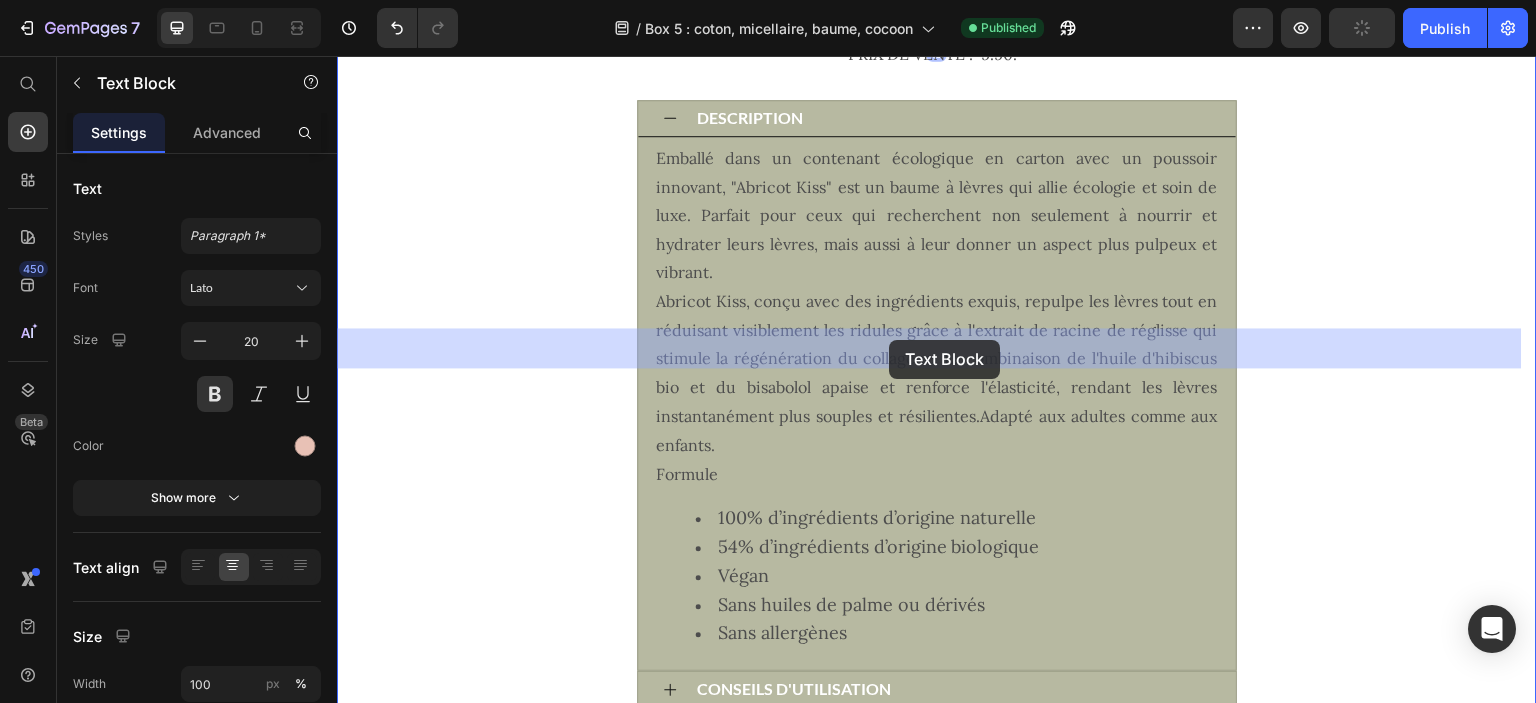 drag, startPoint x: 994, startPoint y: 348, endPoint x: 889, endPoint y: 340, distance: 105.30432 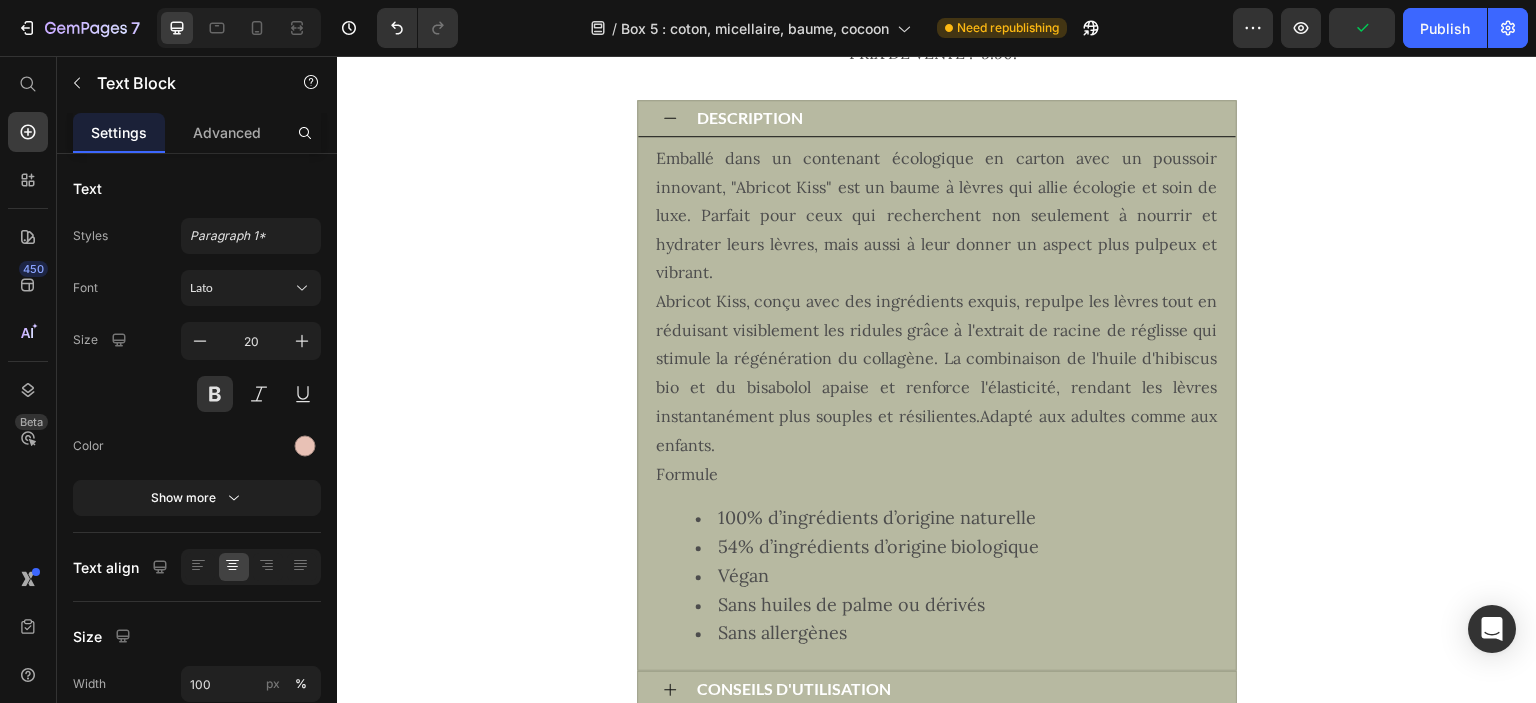 drag, startPoint x: 1005, startPoint y: 344, endPoint x: 887, endPoint y: 342, distance: 118.016945 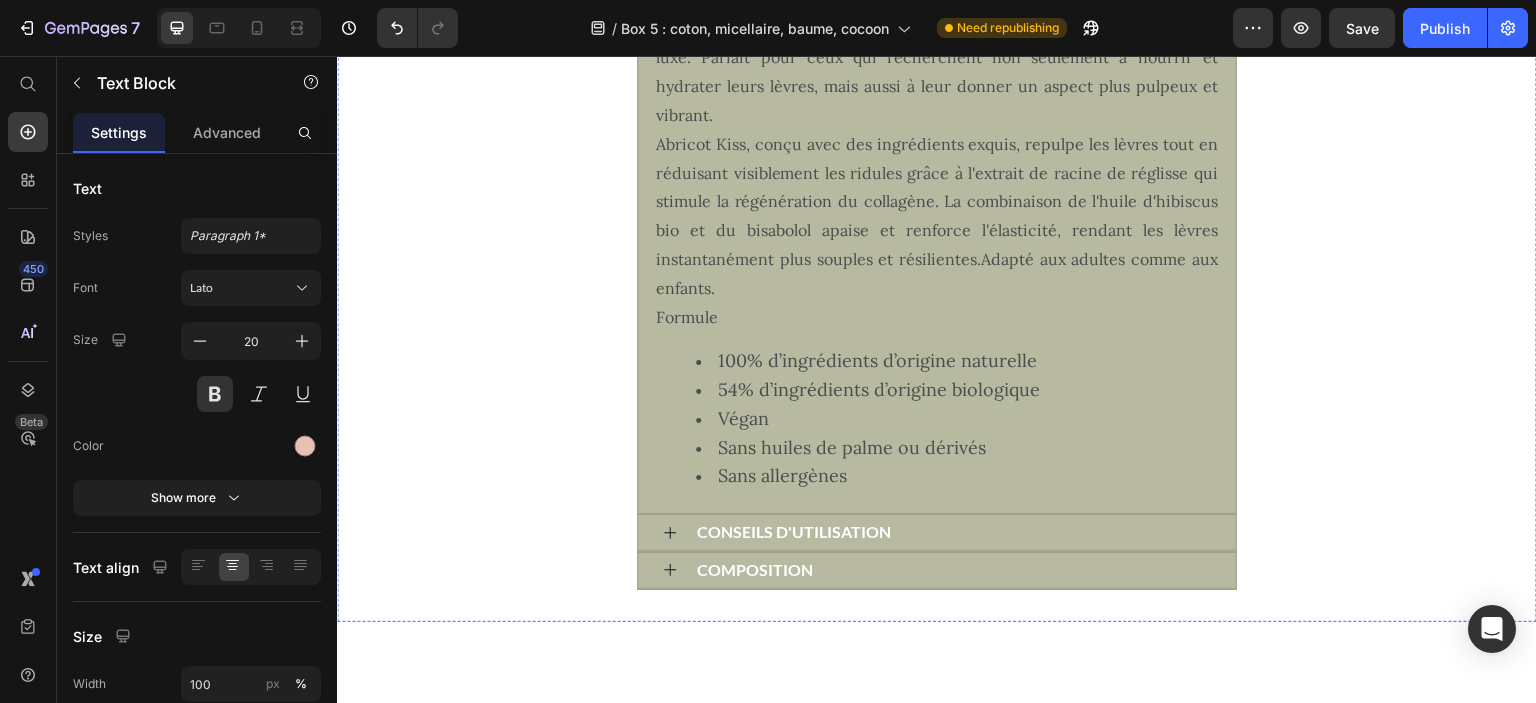 scroll, scrollTop: 1748, scrollLeft: 0, axis: vertical 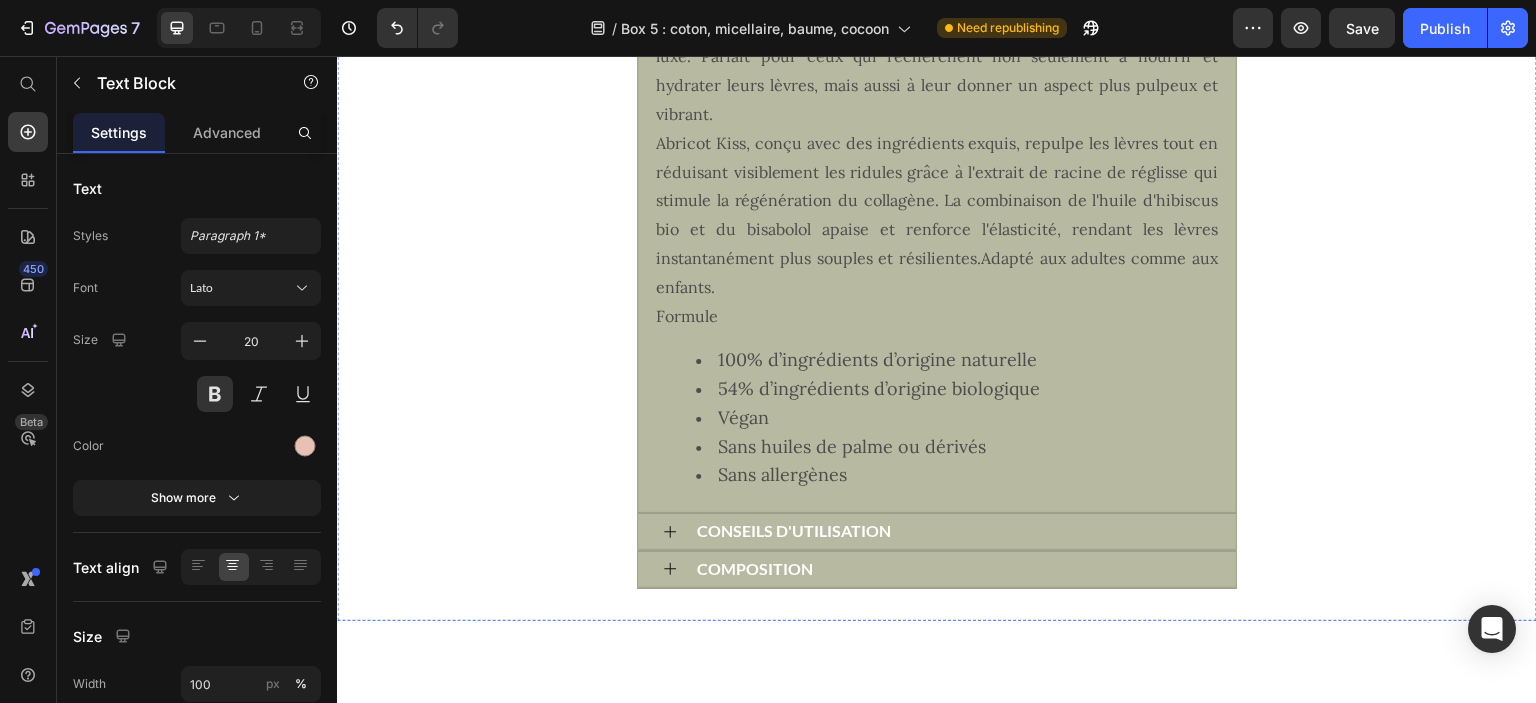 click at bounding box center (937, -121) 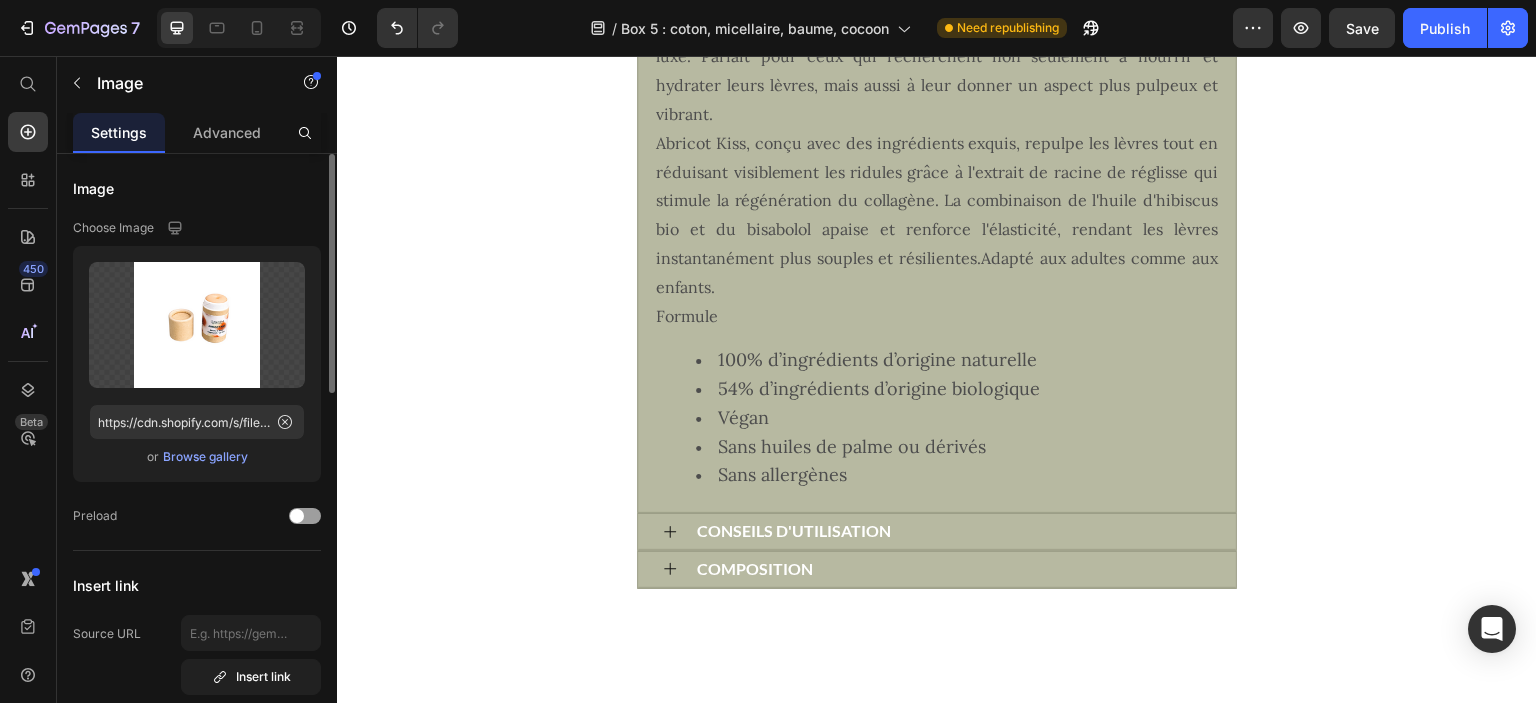 click on "Browse gallery" at bounding box center (205, 457) 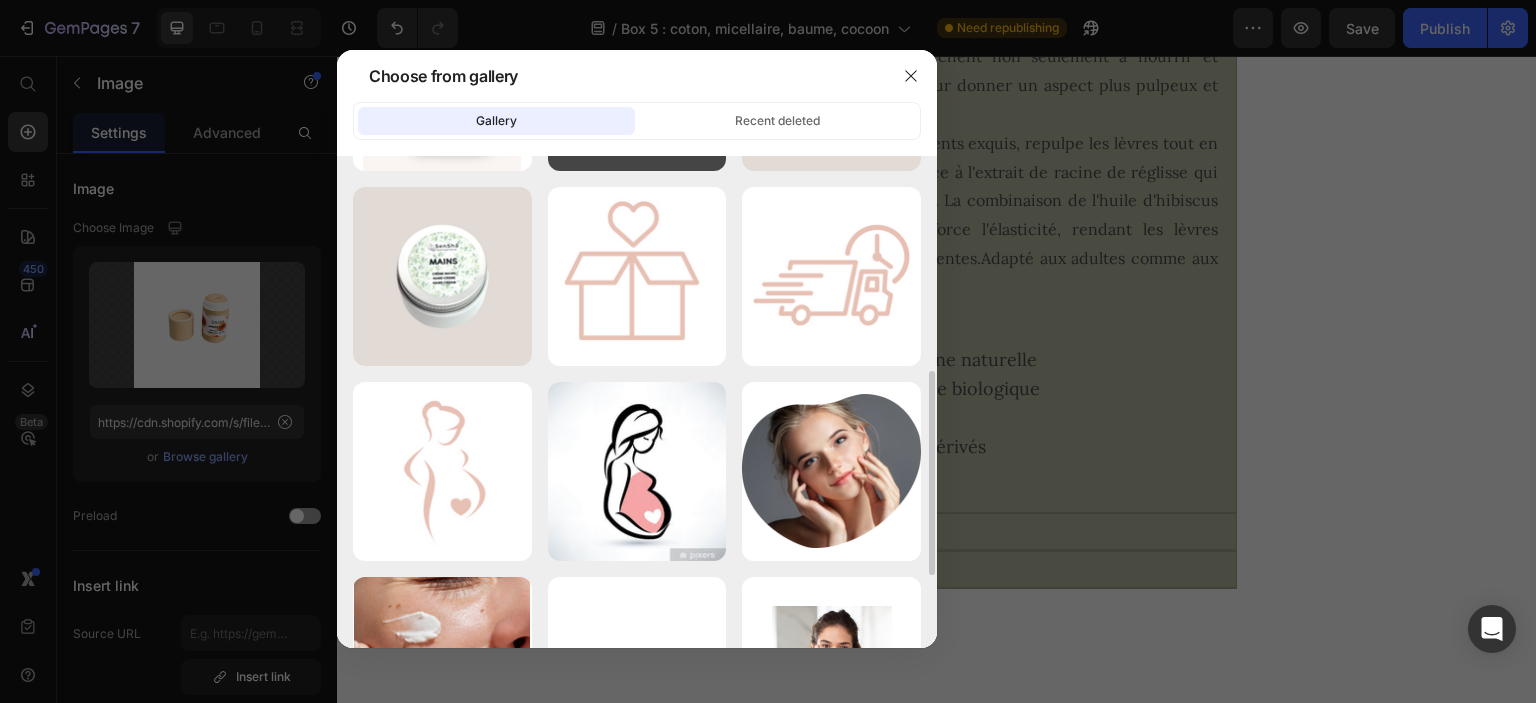 scroll, scrollTop: 429, scrollLeft: 0, axis: vertical 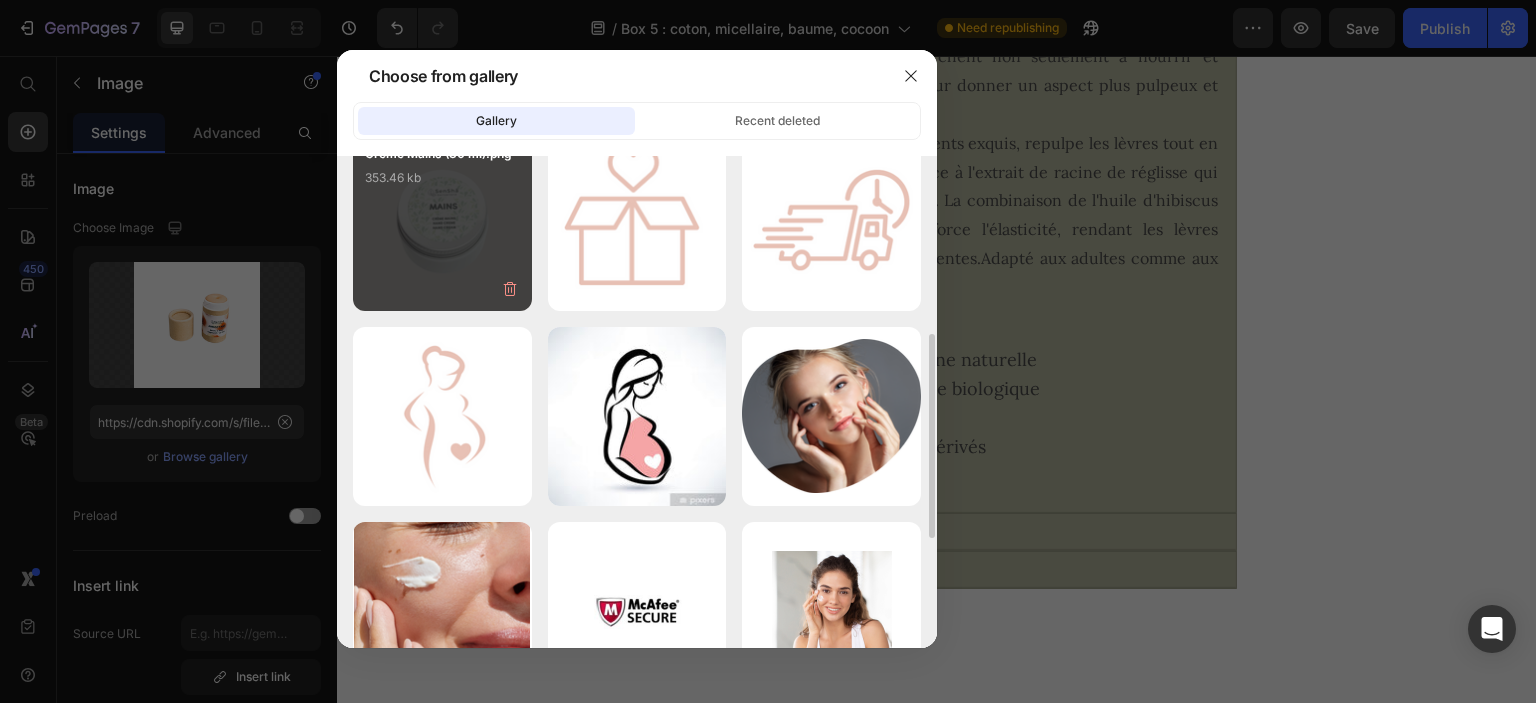 click on "Crème Mains (30 ml).png 353.46 kb" at bounding box center [442, 184] 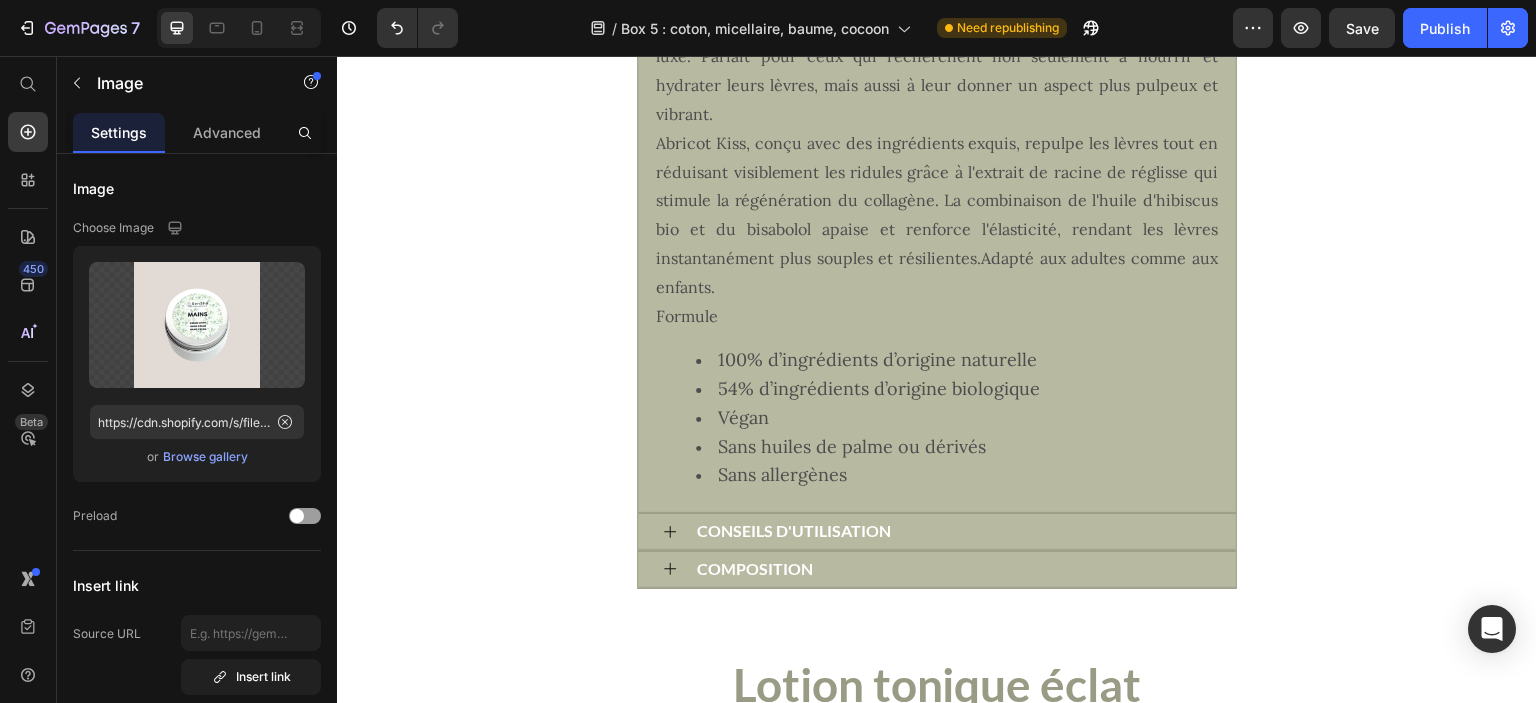 scroll, scrollTop: 1920, scrollLeft: 0, axis: vertical 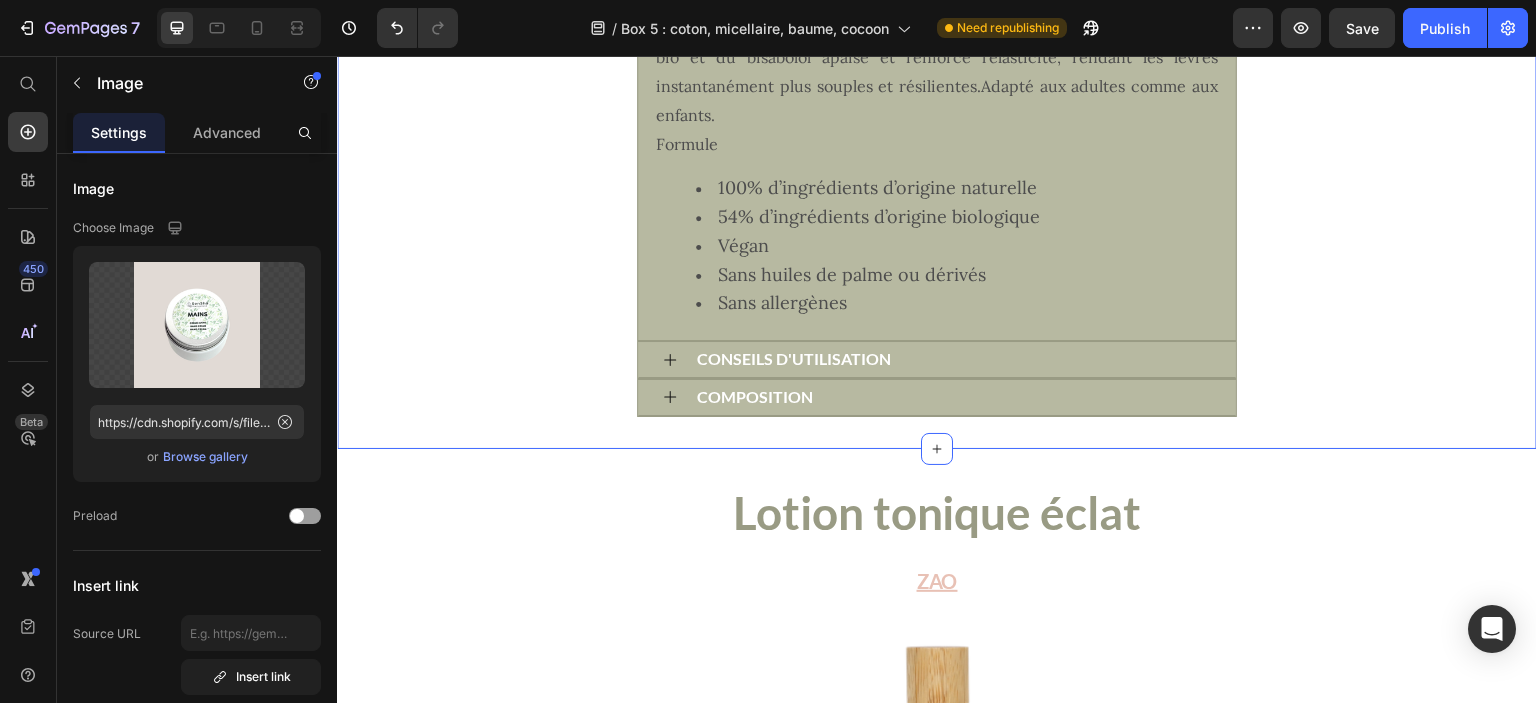 click on "PRIX DE VENTE :  9.90.-" at bounding box center (937, -277) 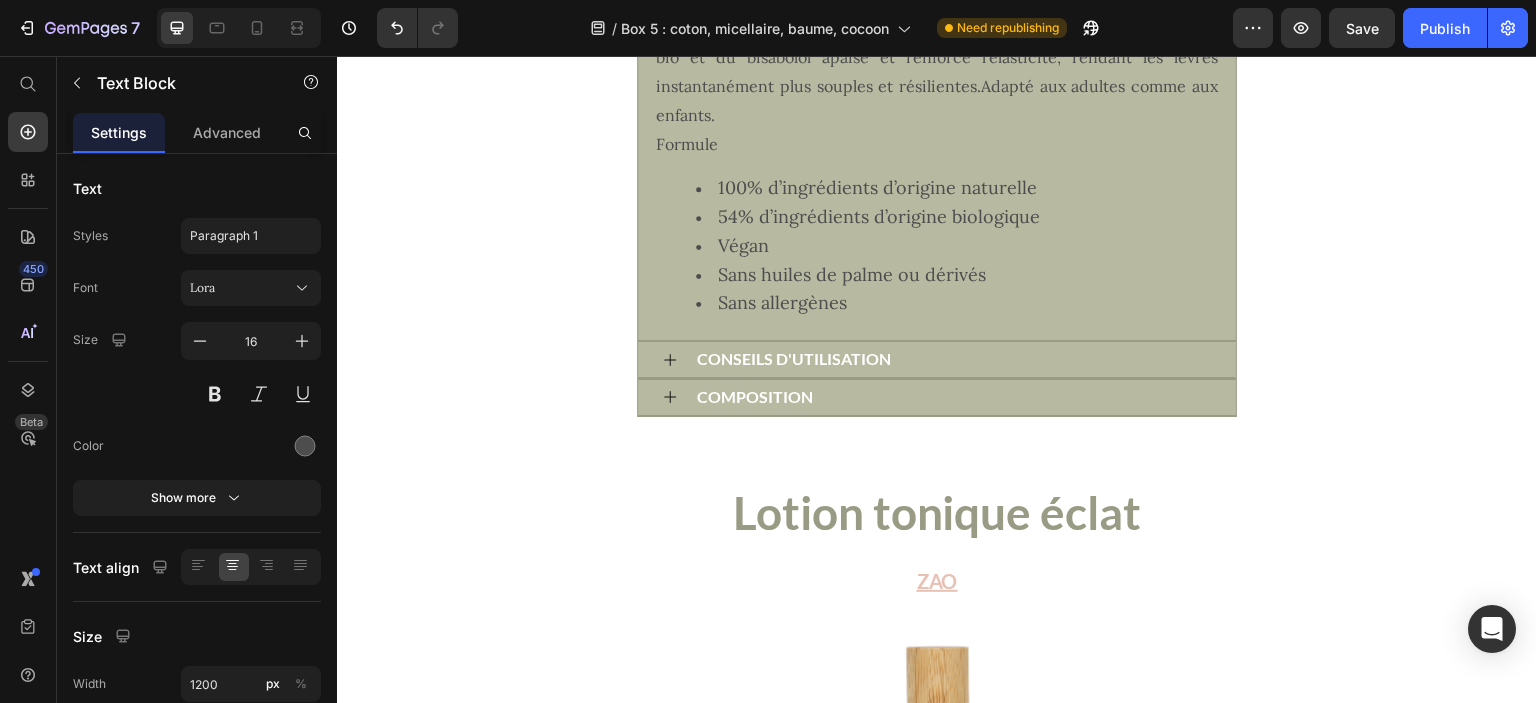 click on "PRIX DE VENTE :  9.90.-" at bounding box center (937, -277) 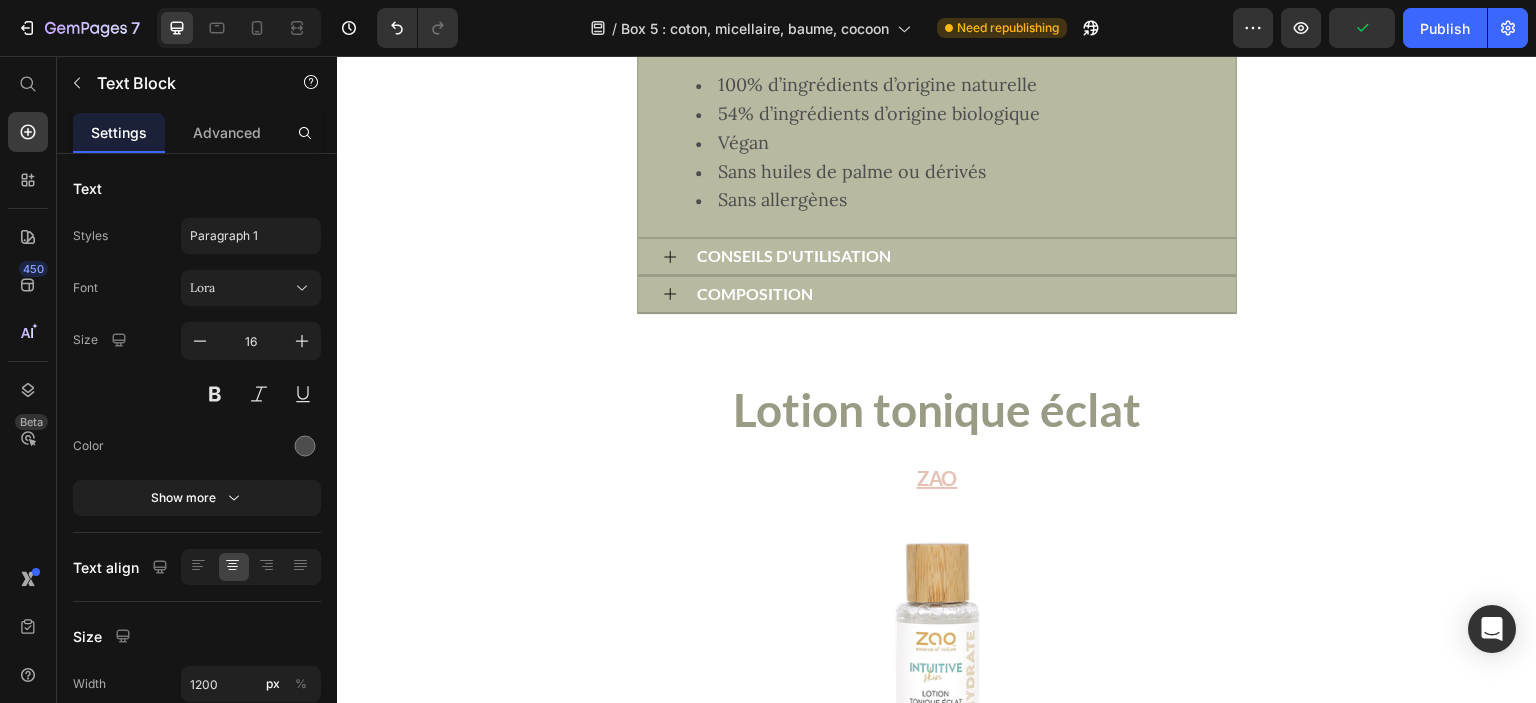 scroll, scrollTop: 2069, scrollLeft: 0, axis: vertical 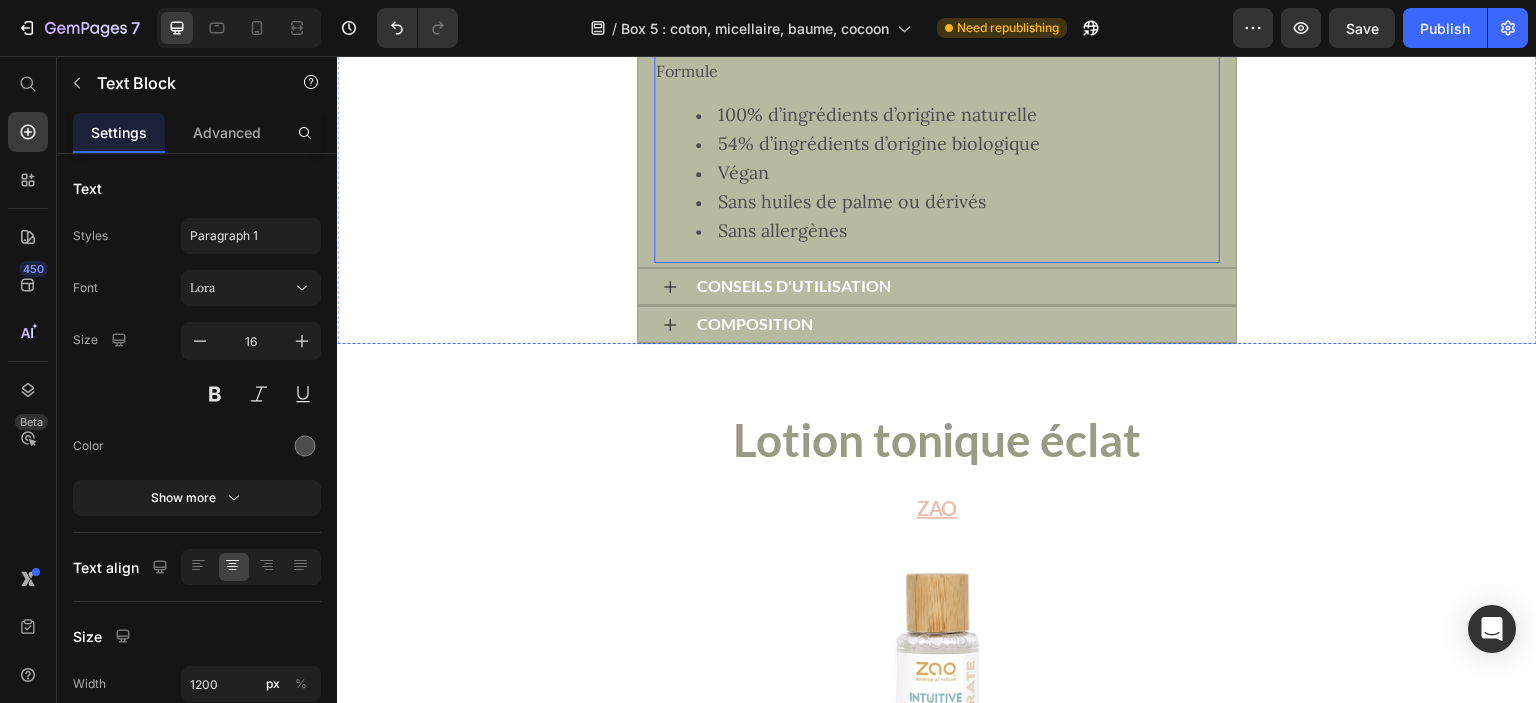 click on "Sans allergènes" at bounding box center [957, 231] 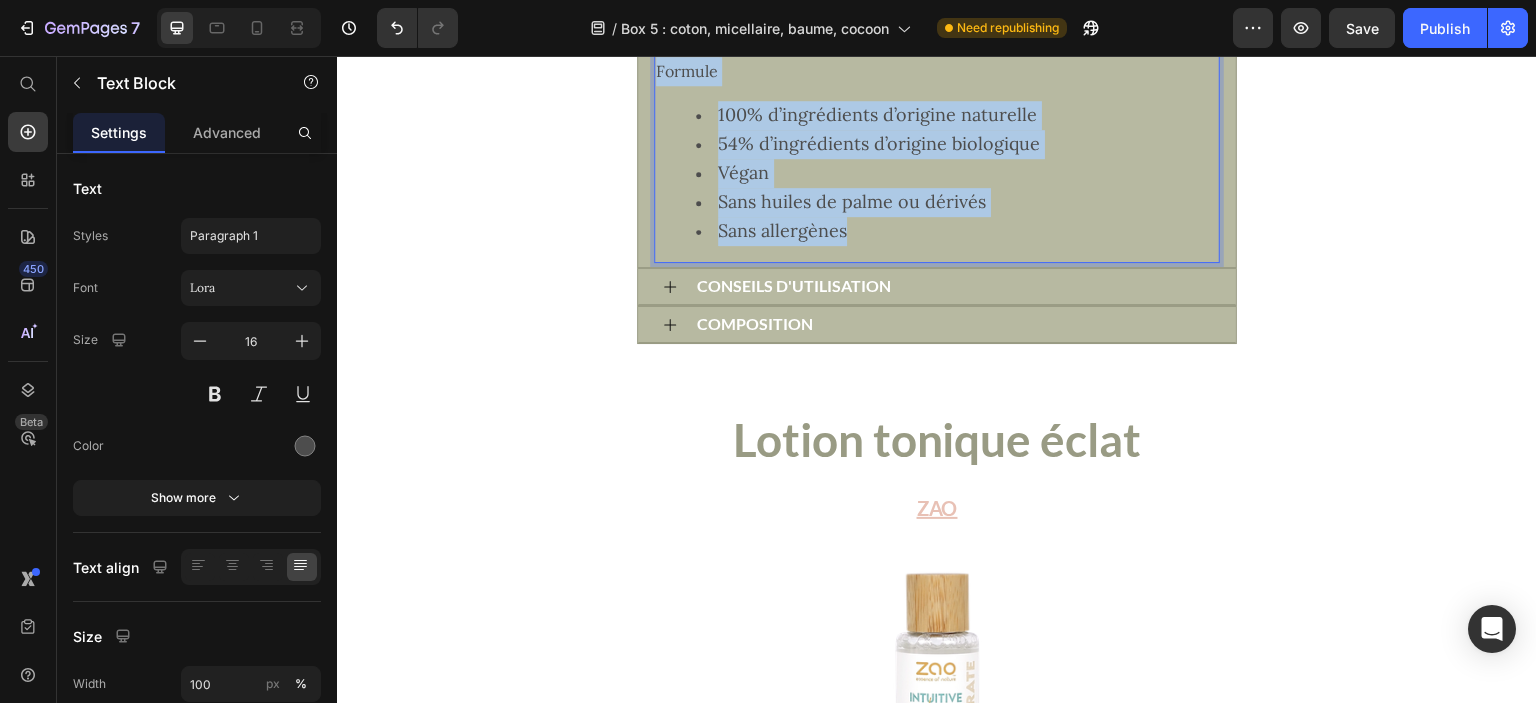 drag, startPoint x: 857, startPoint y: 581, endPoint x: 651, endPoint y: 106, distance: 517.7461 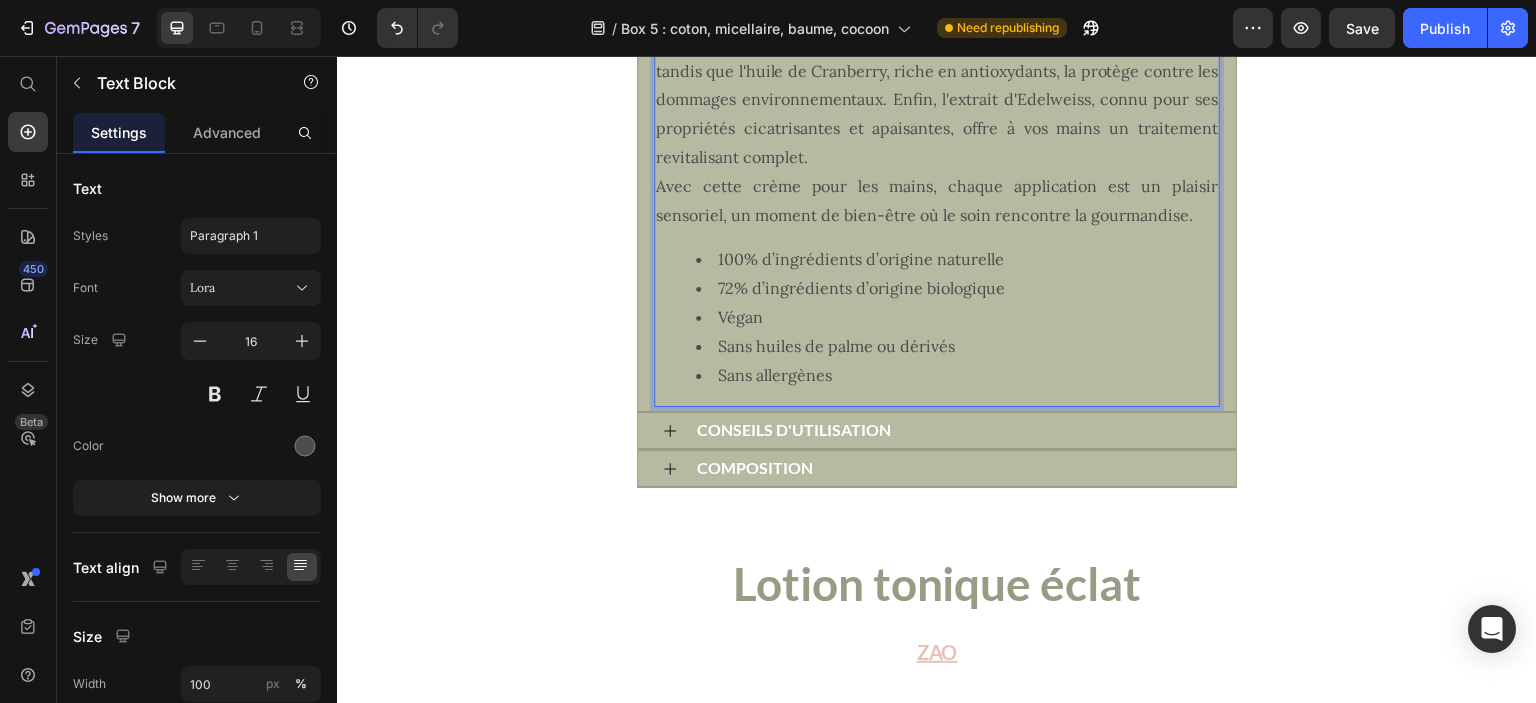 scroll, scrollTop: 2390, scrollLeft: 0, axis: vertical 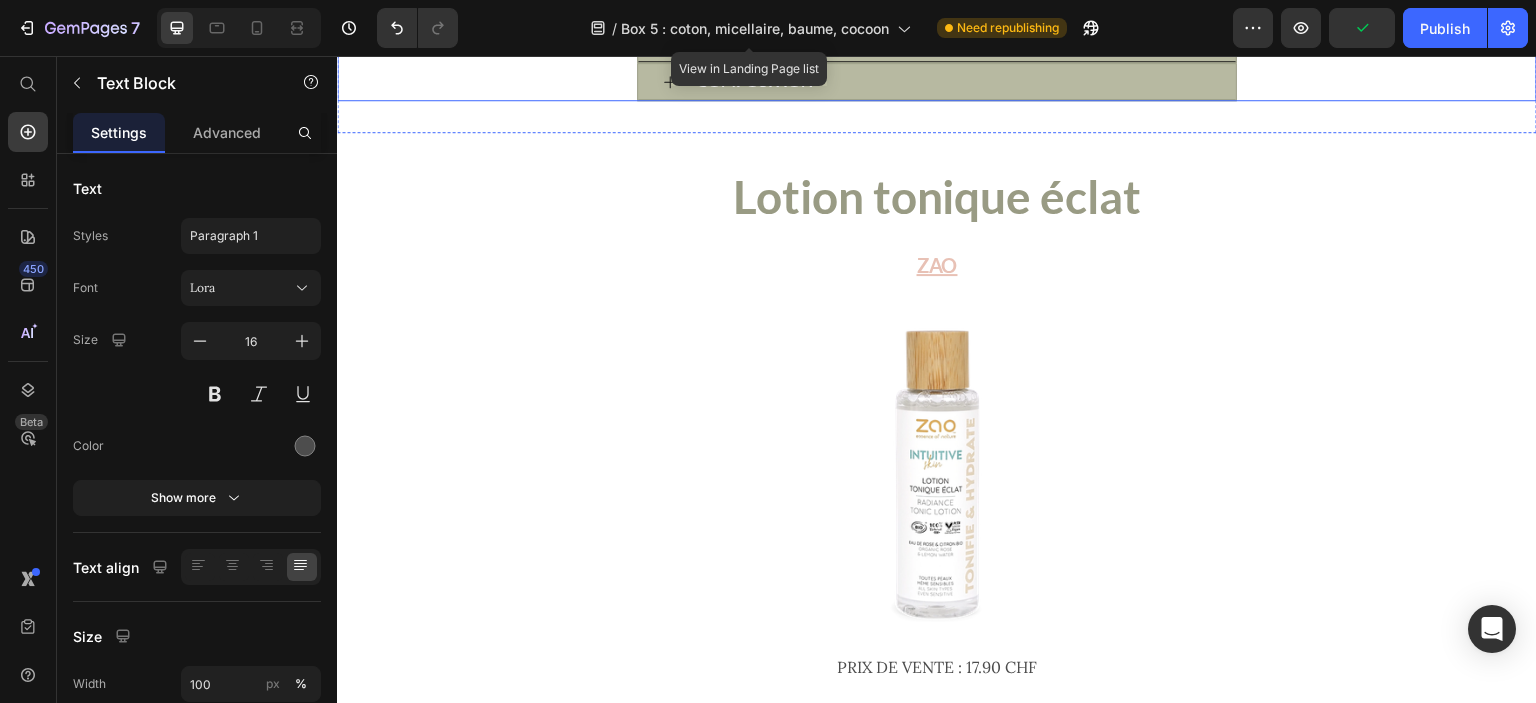 click on "CONSEILS D'UTILISATION" at bounding box center (937, 44) 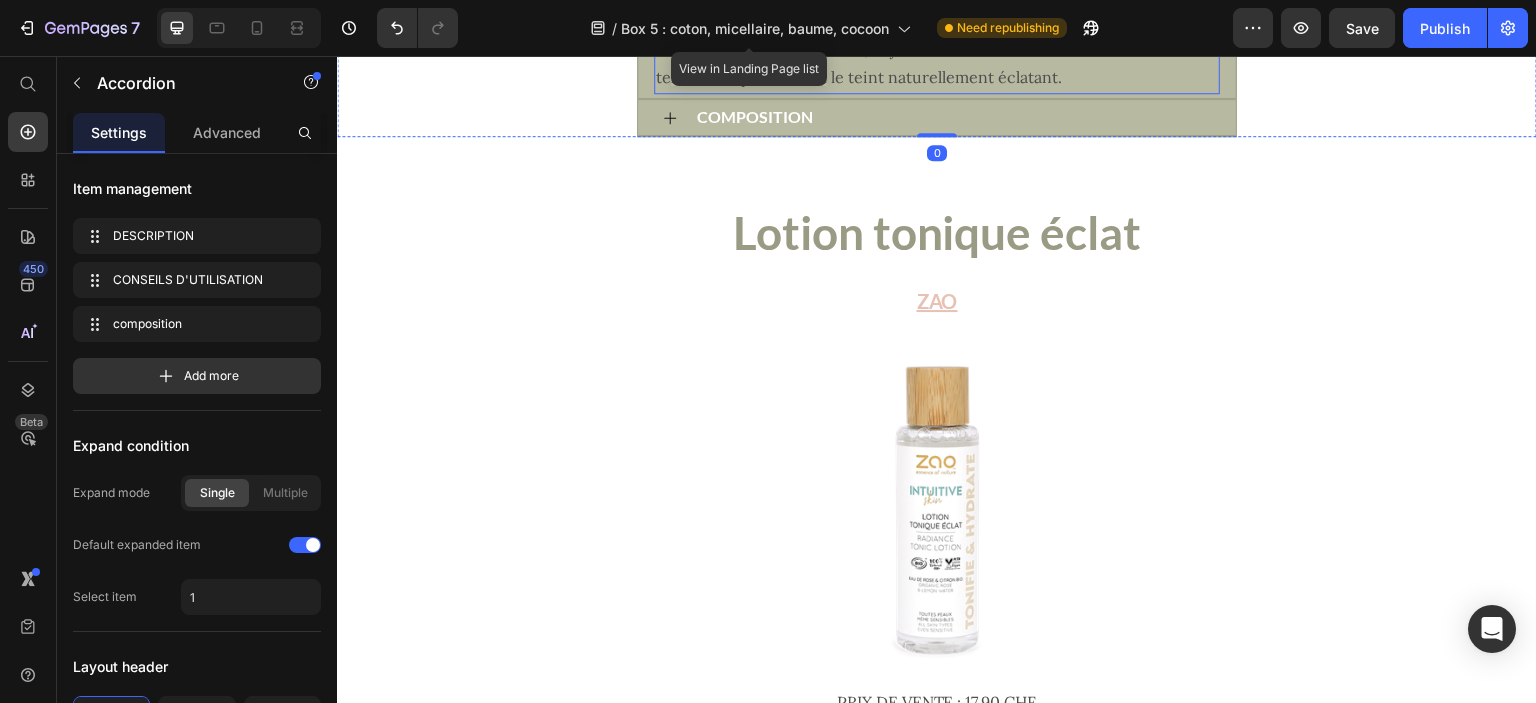 scroll, scrollTop: 2366, scrollLeft: 0, axis: vertical 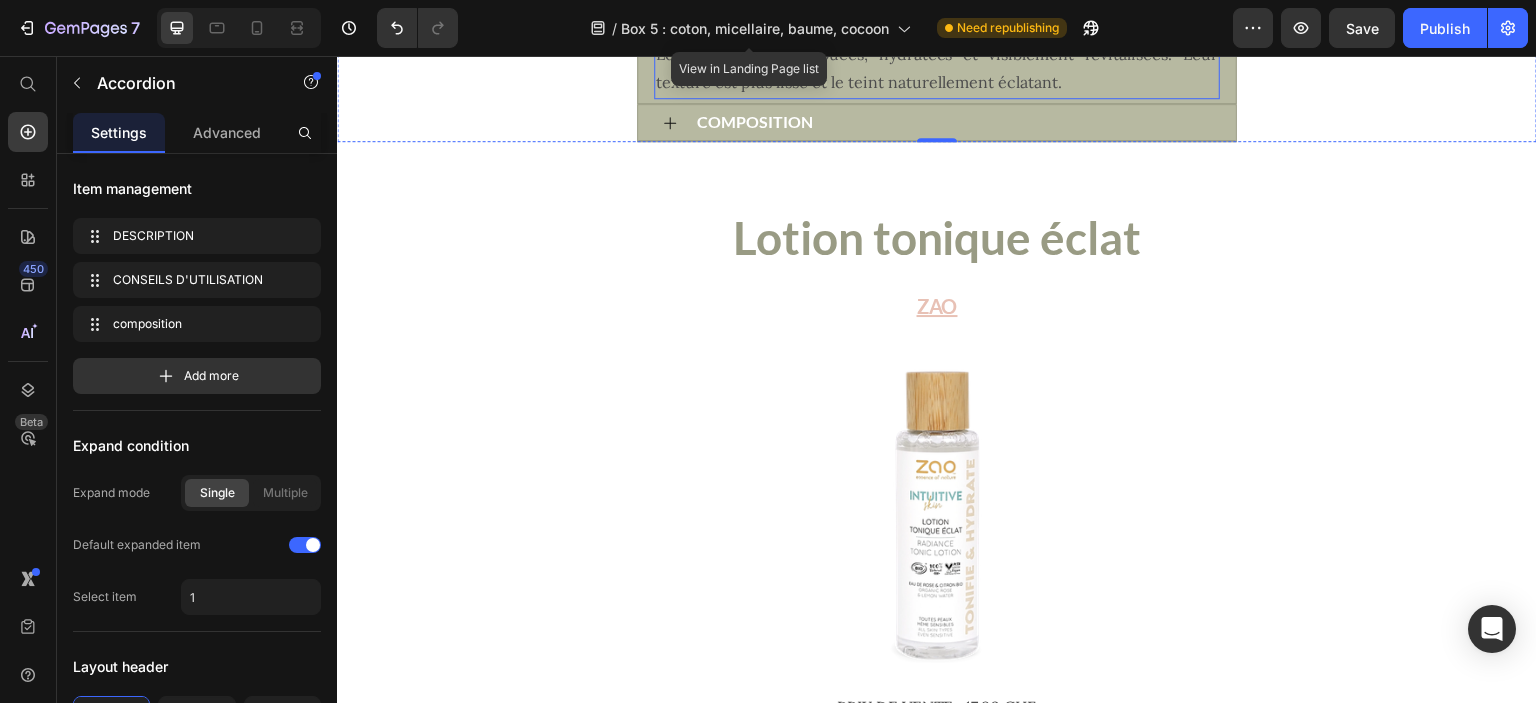 click on "Les lèvres restent douces, hydratées et visiblement revitalisées. Leur texture est plus lisse et le teint naturellement éclatant." at bounding box center [937, 69] 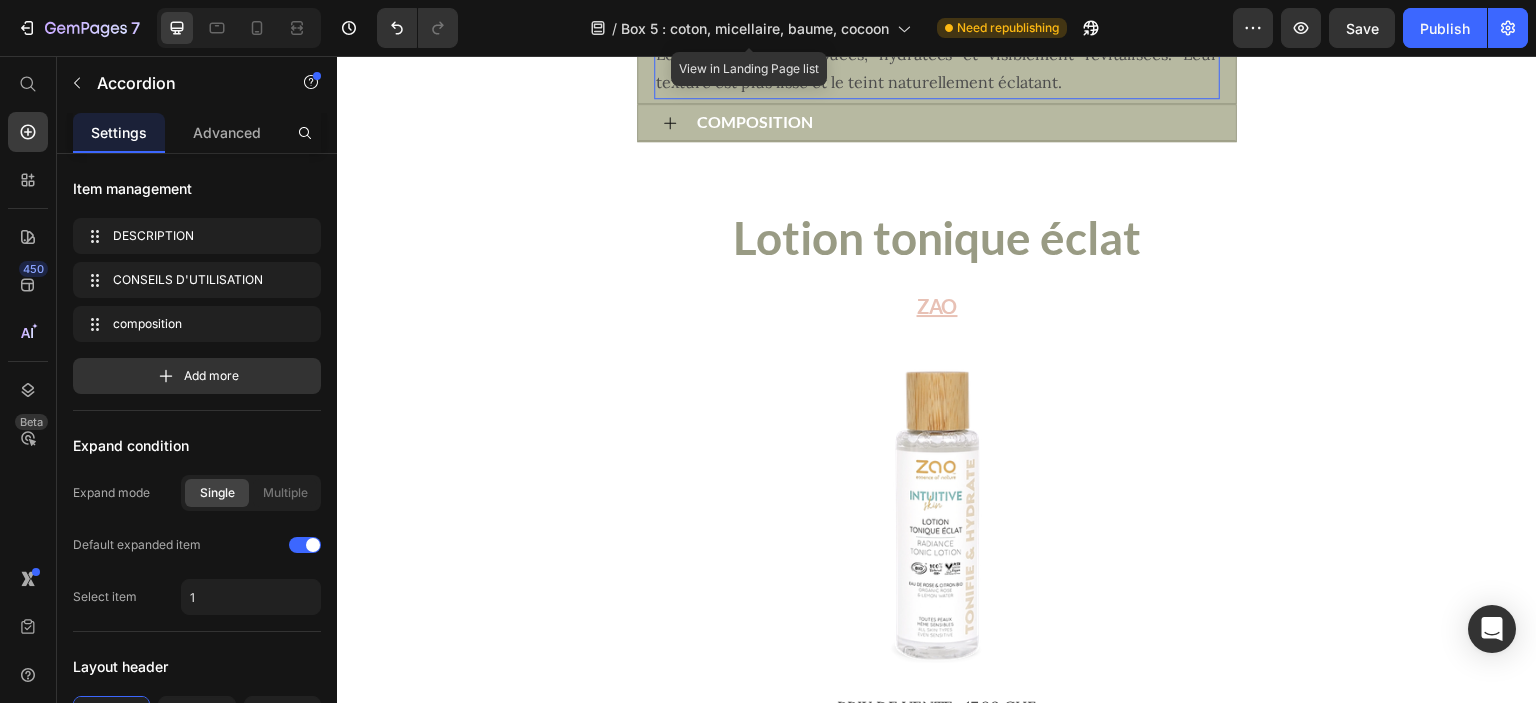 click on "Les lèvres restent douces, hydratées et visiblement revitalisées. Leur texture est plus lisse et le teint naturellement éclatant." at bounding box center [937, 69] 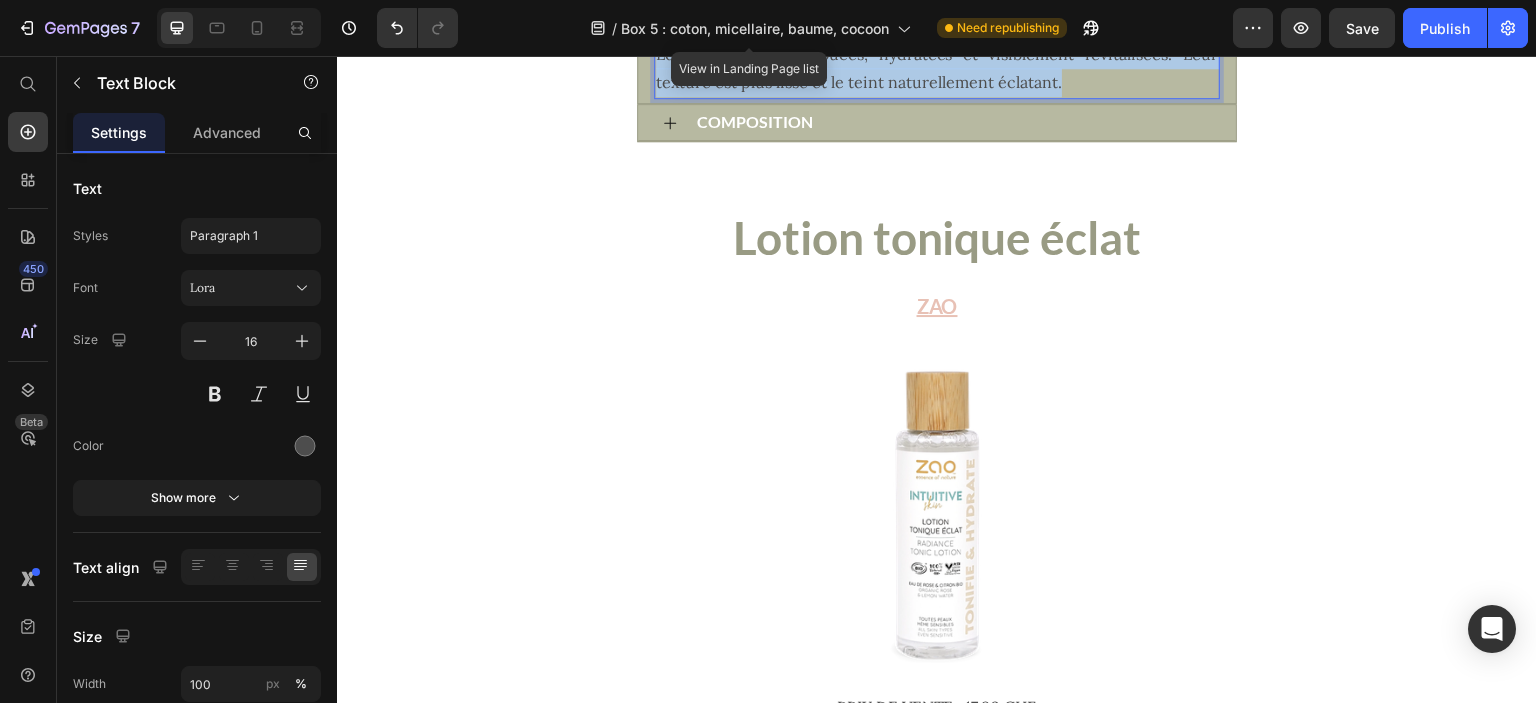 drag, startPoint x: 1089, startPoint y: 427, endPoint x: 656, endPoint y: 115, distance: 533.6975 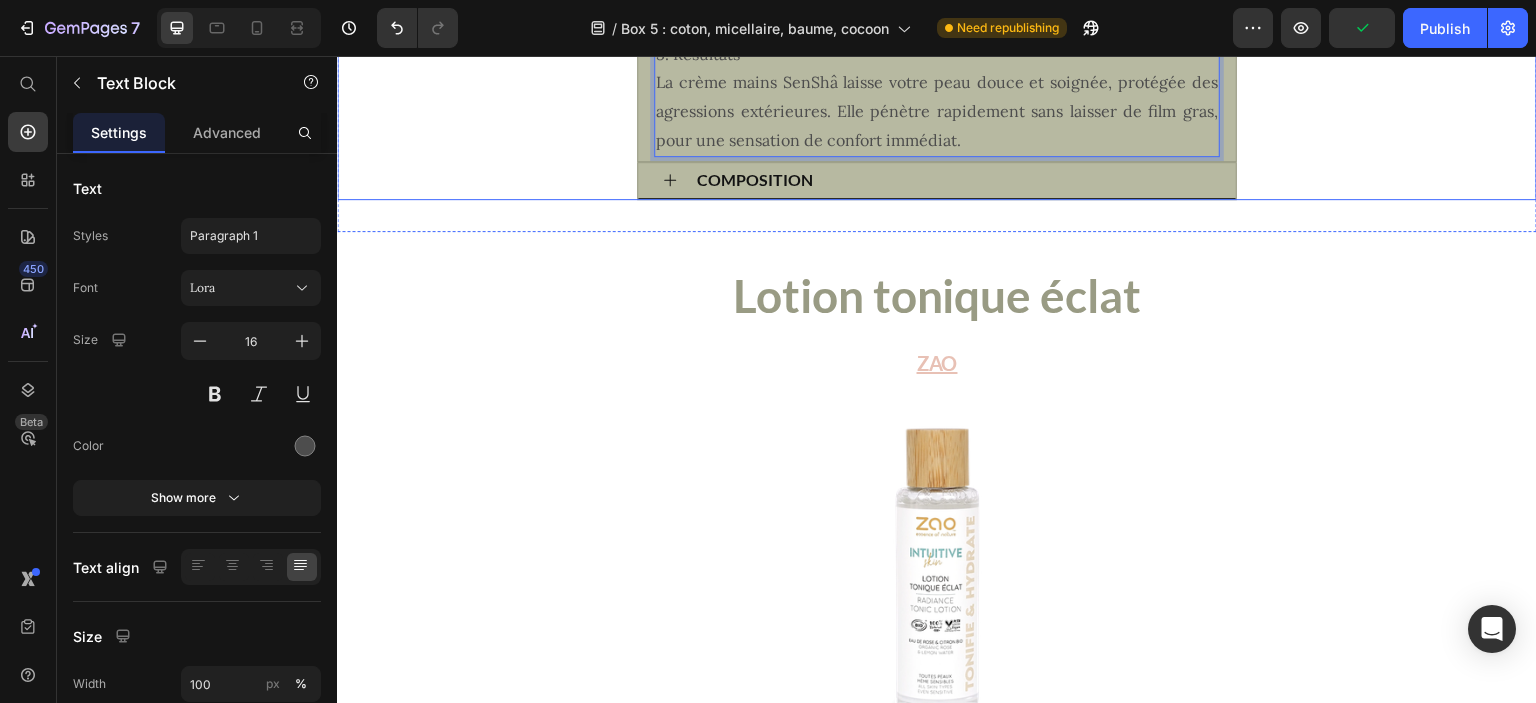 click 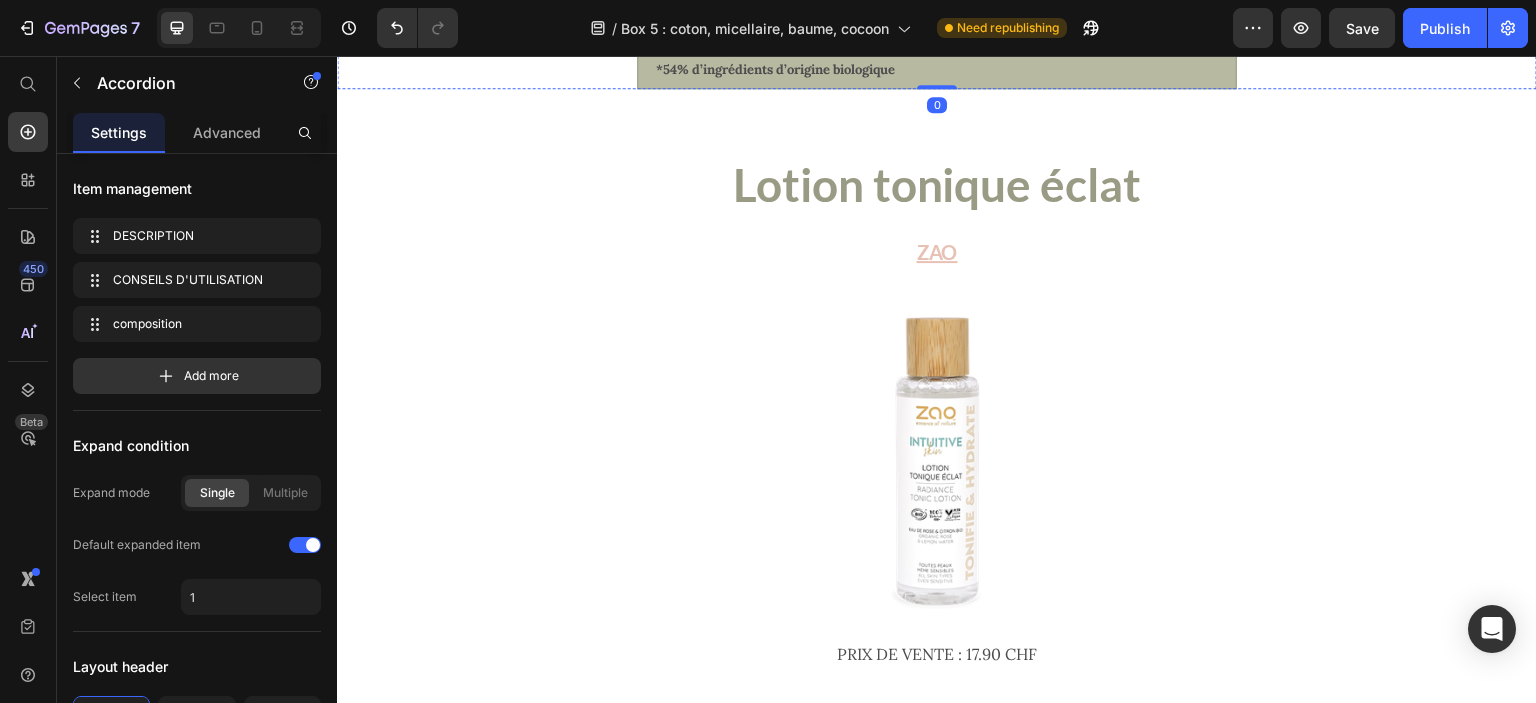 scroll, scrollTop: 2259, scrollLeft: 0, axis: vertical 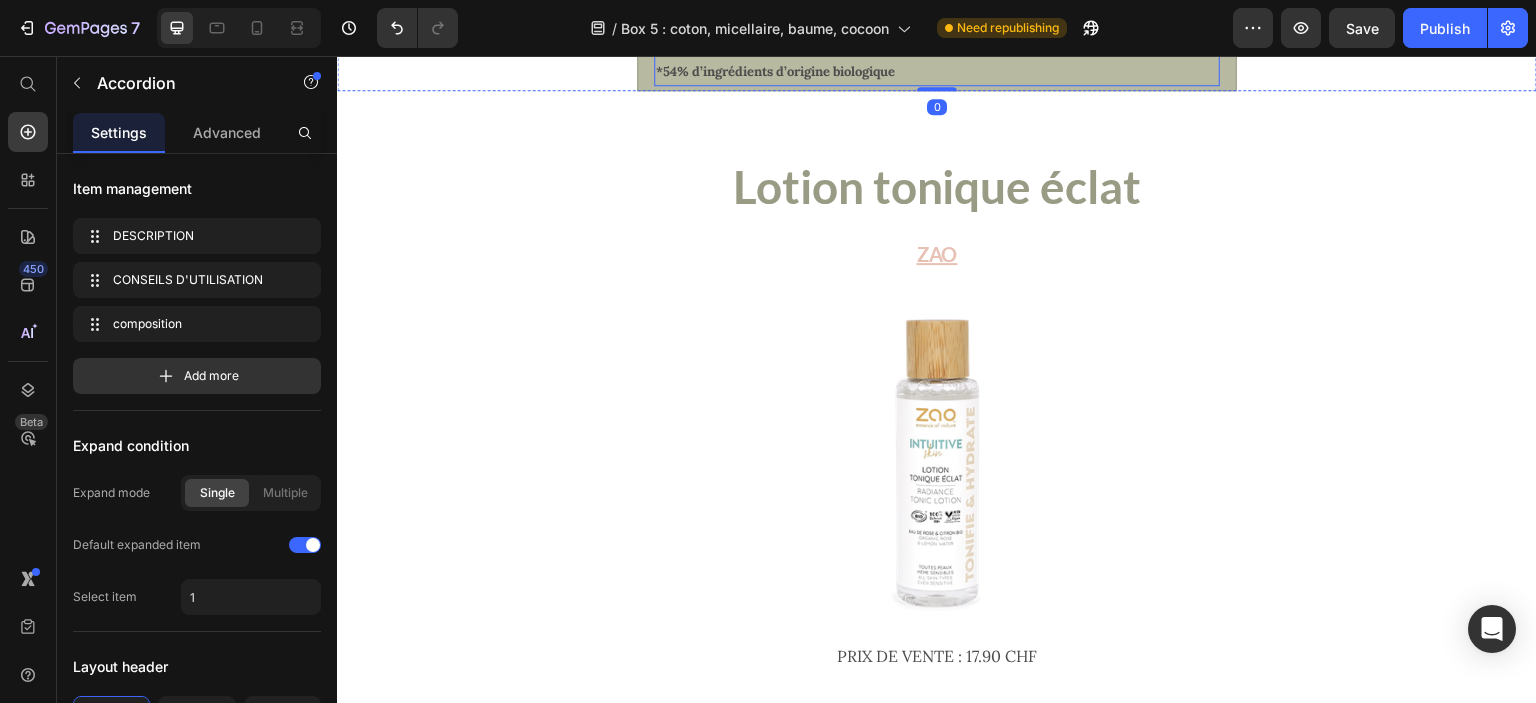 click on "*54% d’ingrédients d’origine biologique" at bounding box center (937, 71) 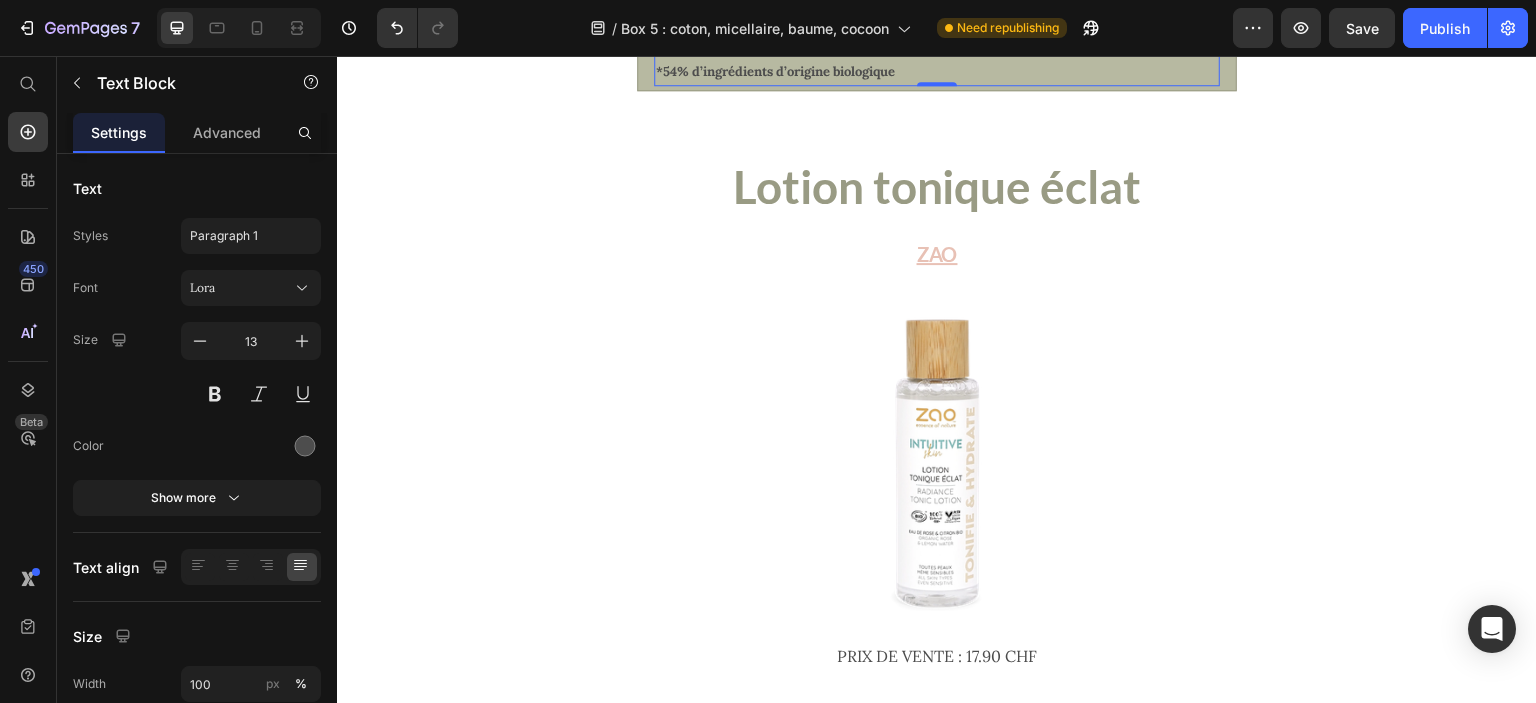 click on "*54% d’ingrédients d’origine biologique" at bounding box center [937, 71] 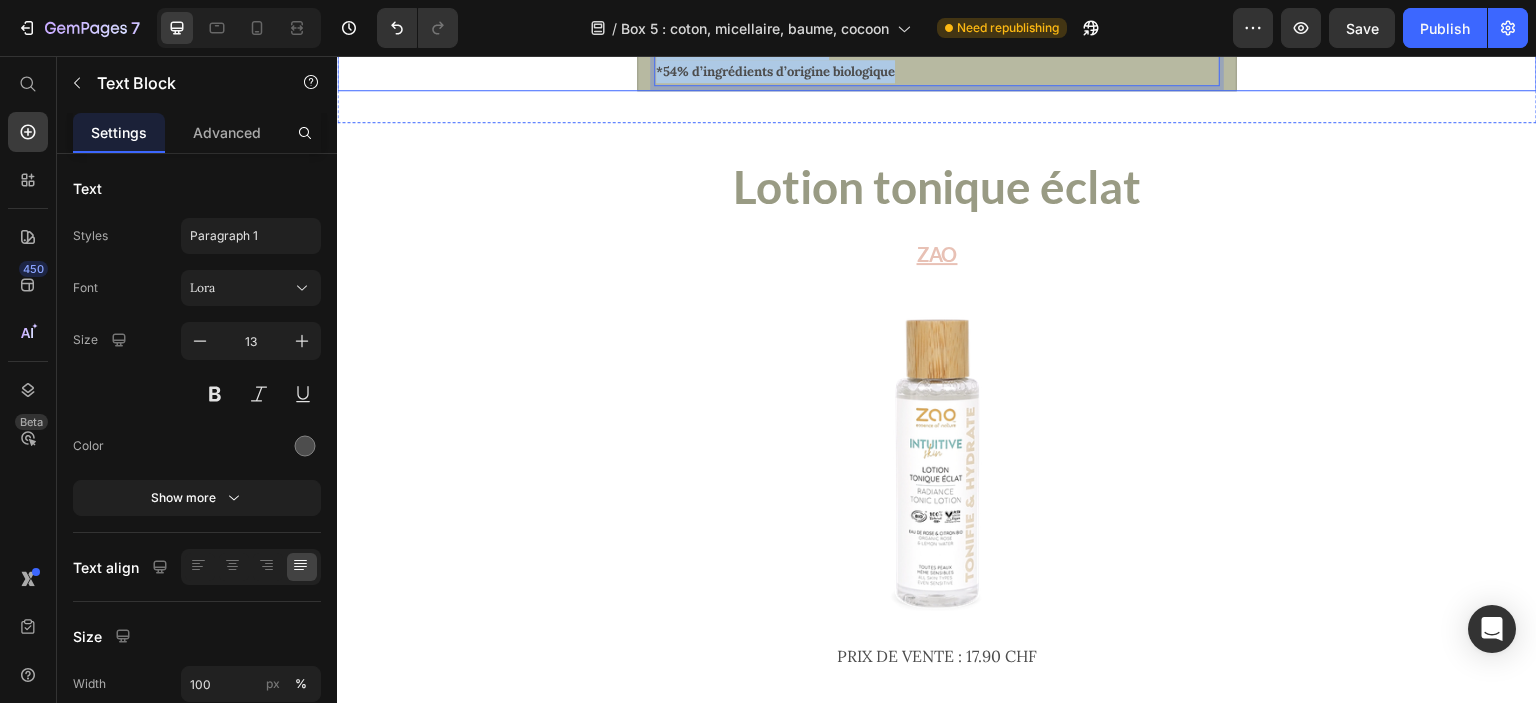 drag, startPoint x: 906, startPoint y: 423, endPoint x: 645, endPoint y: 257, distance: 309.317 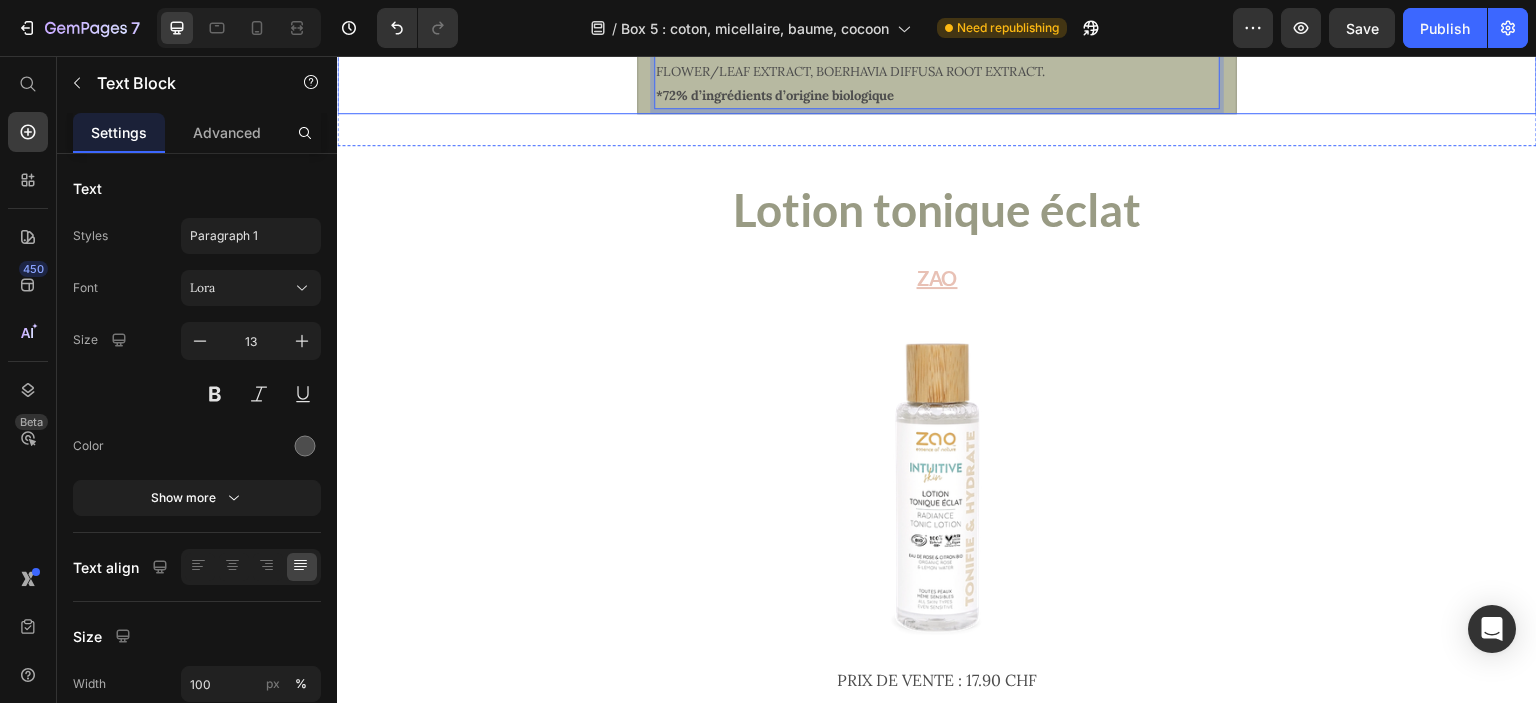 scroll, scrollTop: 2513, scrollLeft: 0, axis: vertical 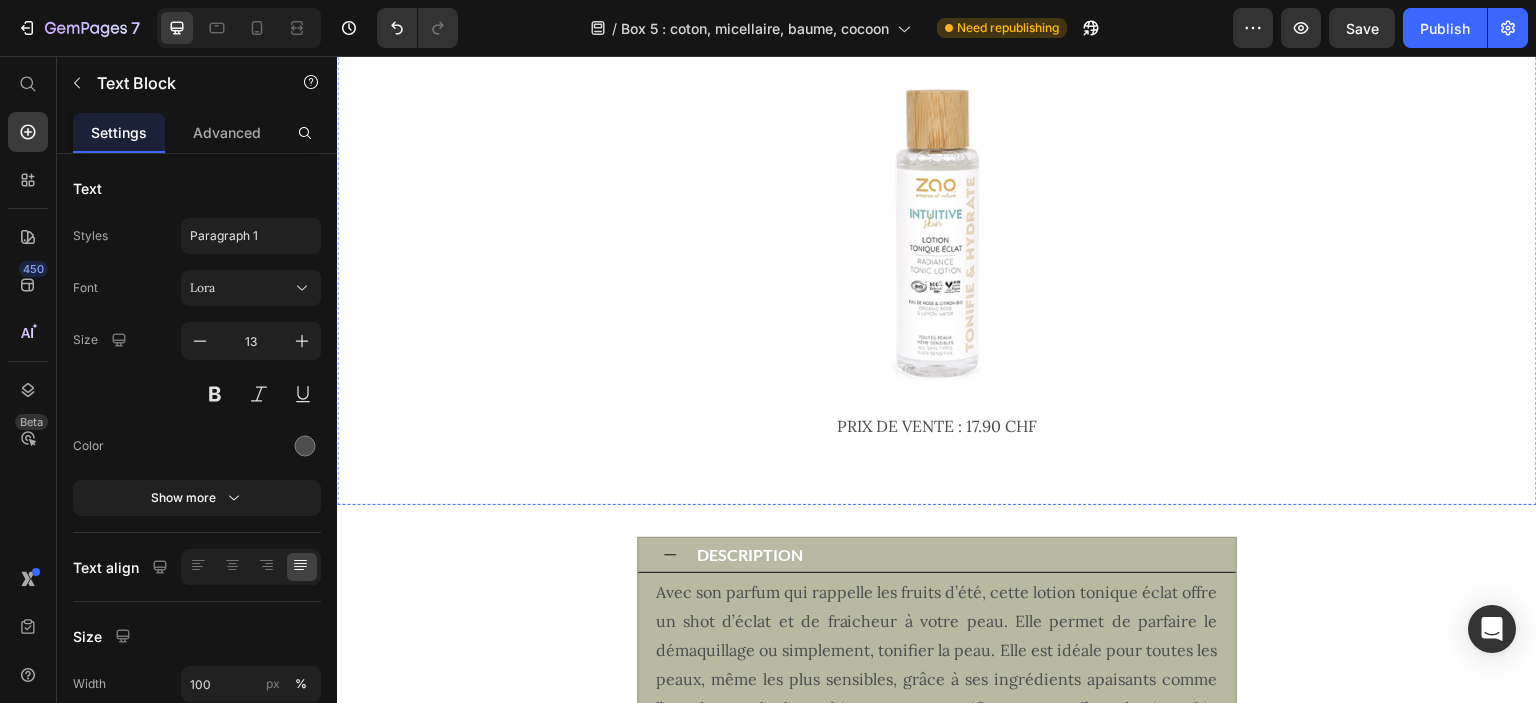 click on "Lotion tonique éclat" at bounding box center (937, -45) 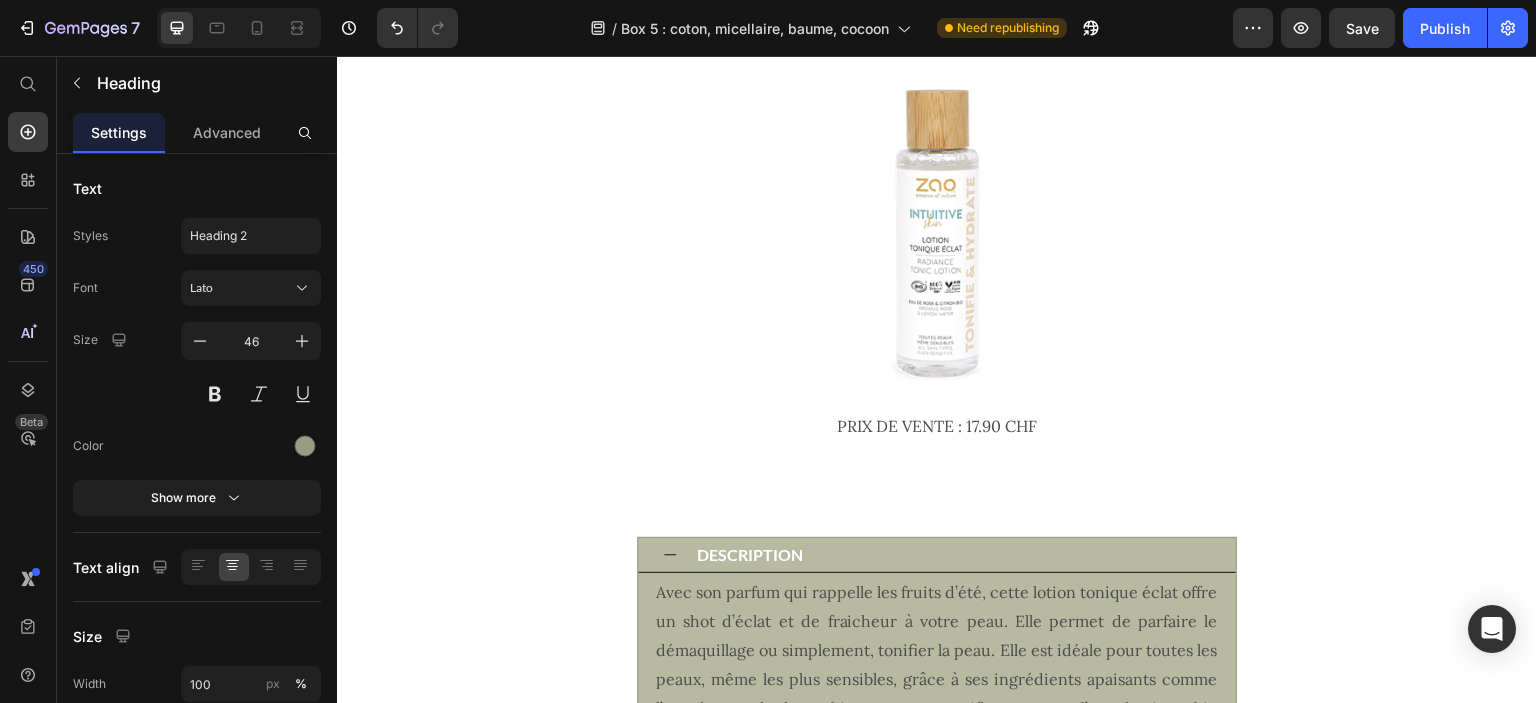 click on "Lotion tonique éclat" at bounding box center (937, -44) 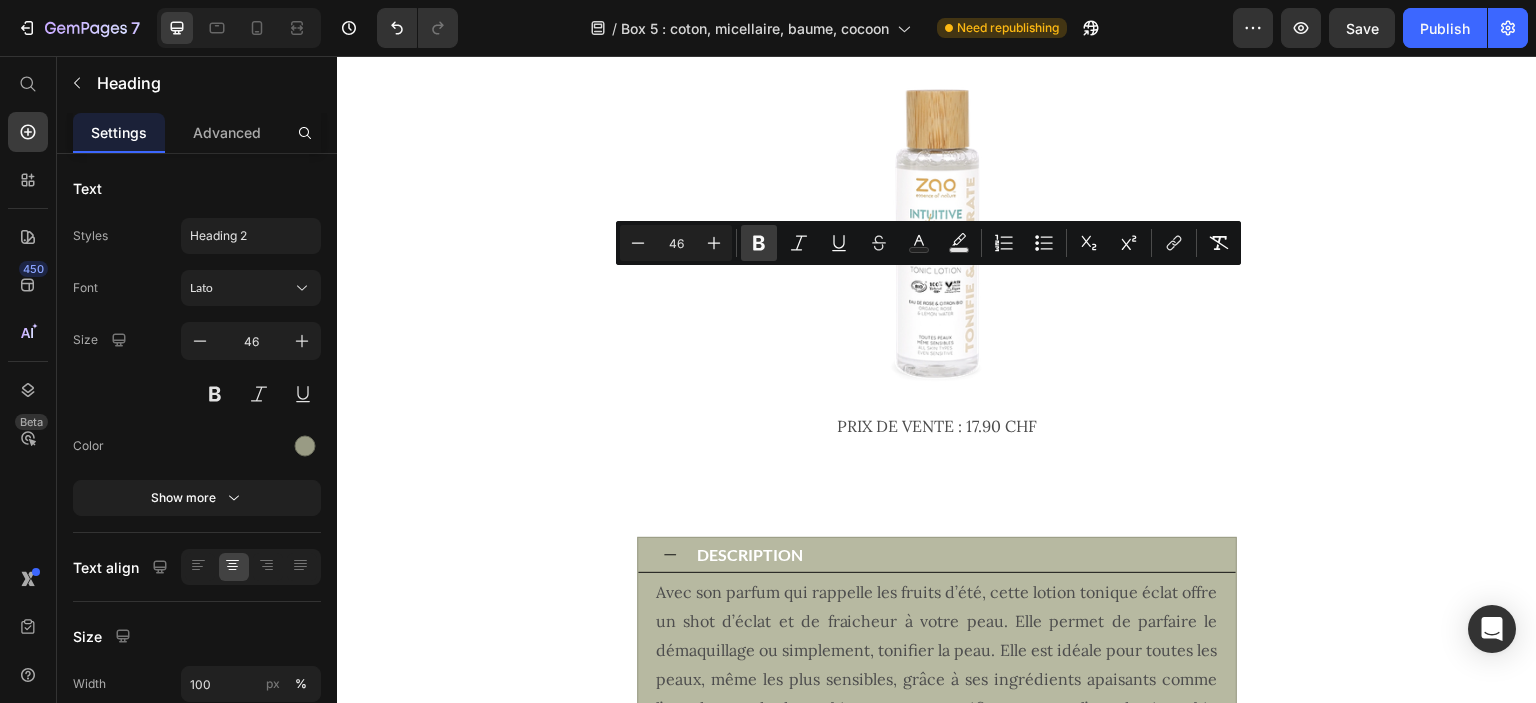 click 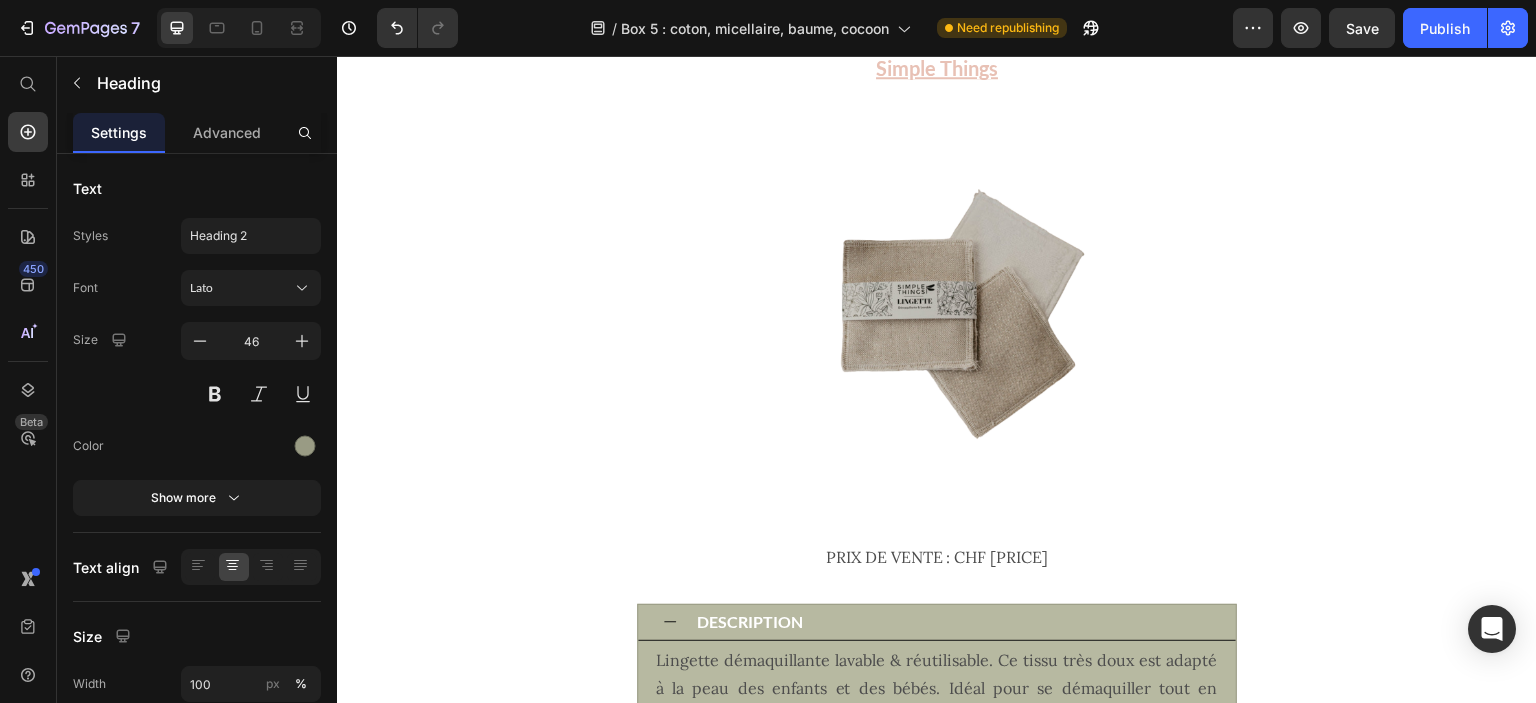 type on "16" 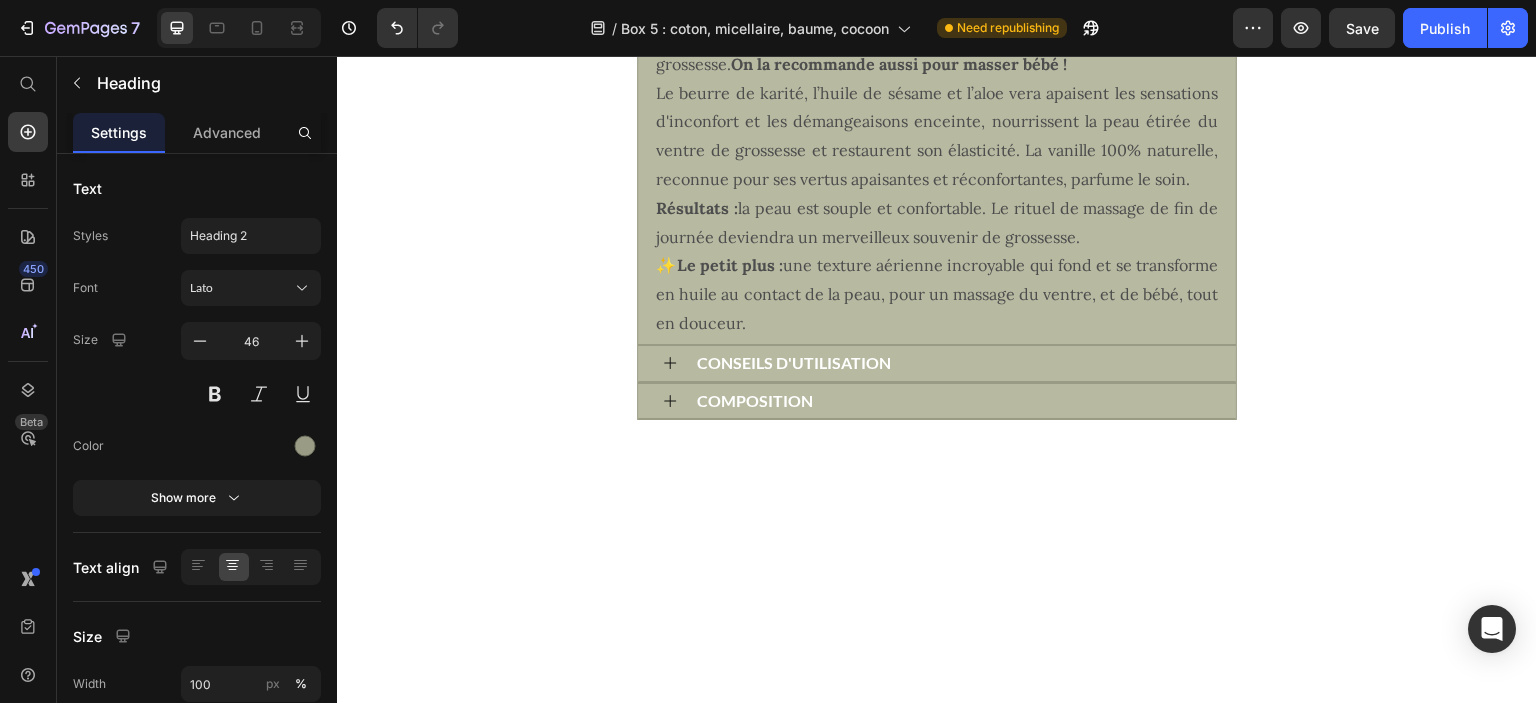 scroll, scrollTop: 0, scrollLeft: 0, axis: both 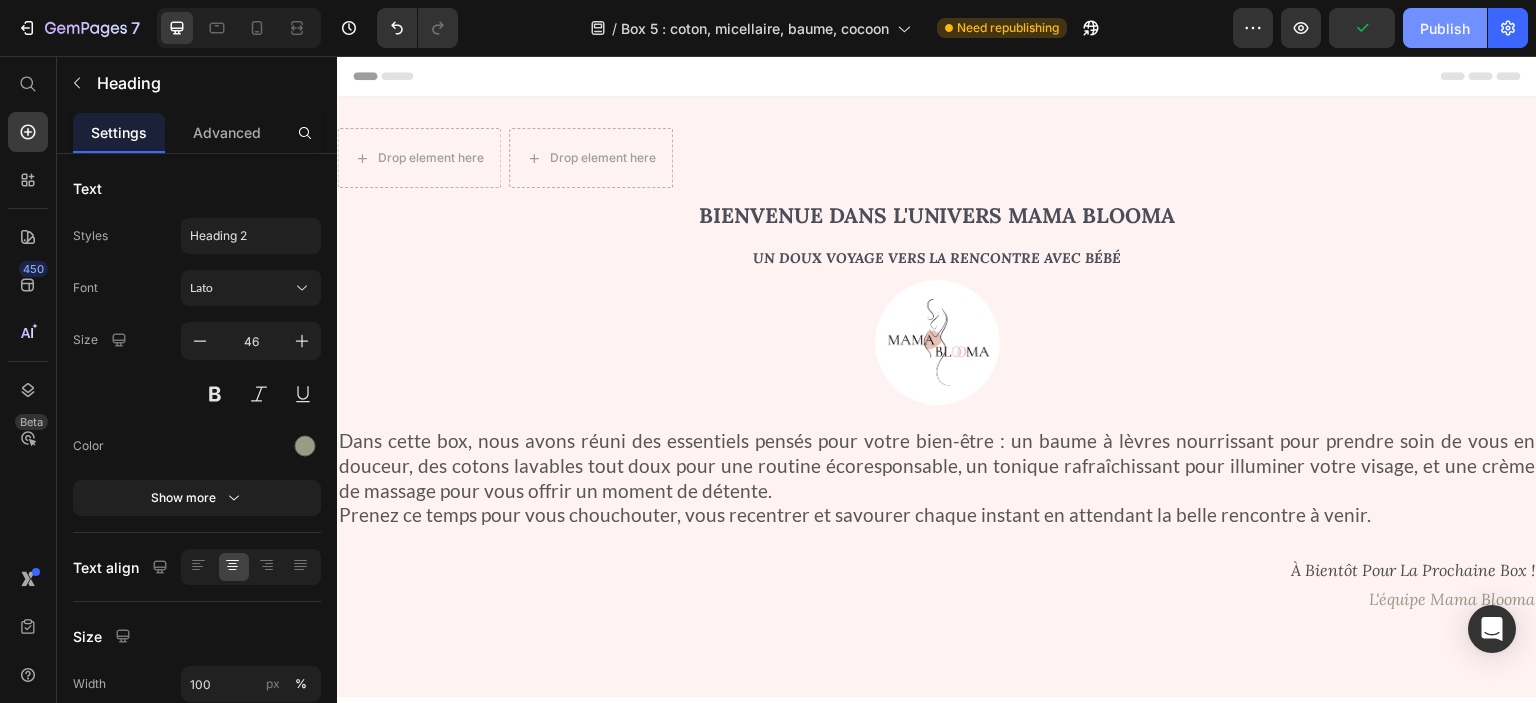 click on "Publish" 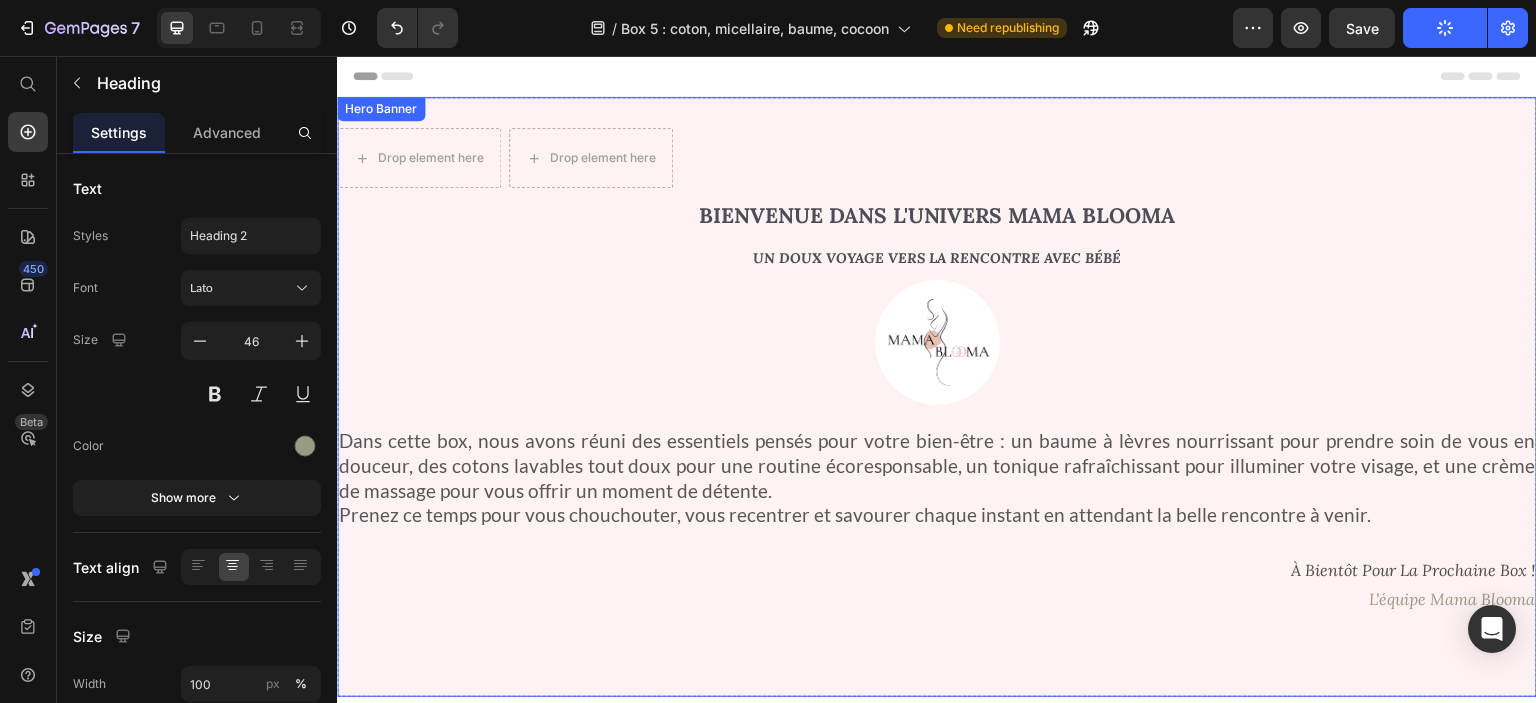 click on "Prenez ce temps pour vous chouchouter, vous recentrer et savourer chaque instant en attendant la belle rencontre à venir." at bounding box center (937, 515) 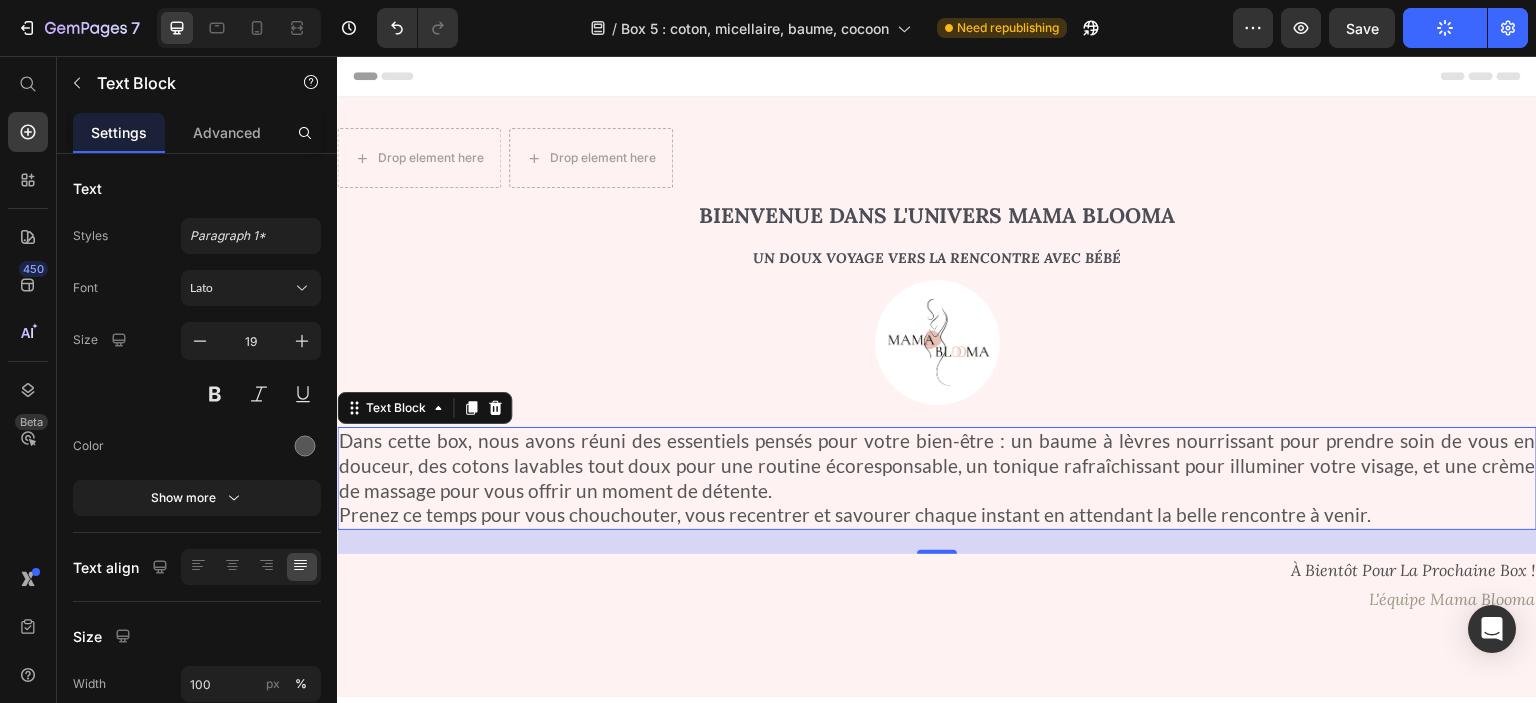 click on "Prenez ce temps pour vous chouchouter, vous recentrer et savourer chaque instant en attendant la belle rencontre à venir." at bounding box center [937, 515] 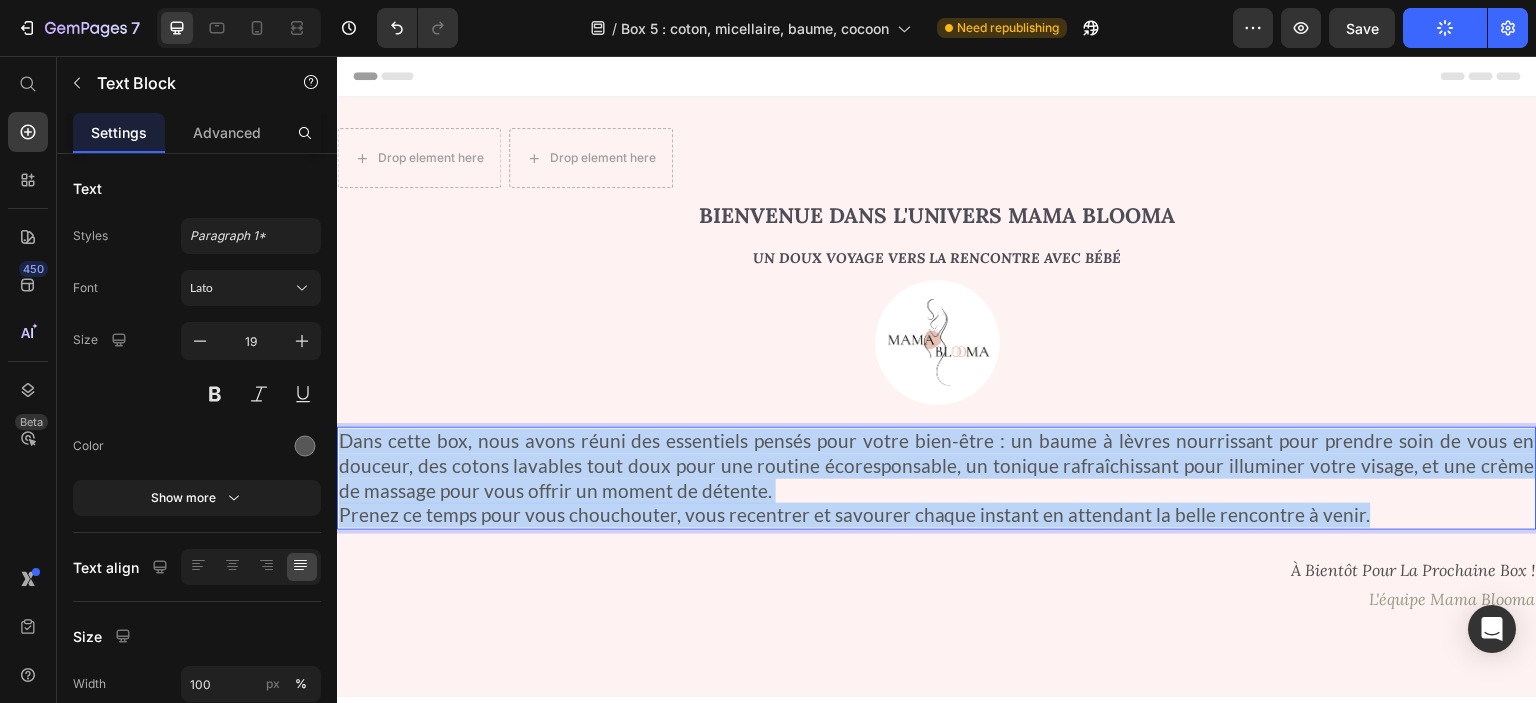 drag, startPoint x: 1364, startPoint y: 516, endPoint x: 637, endPoint y: 482, distance: 727.7946 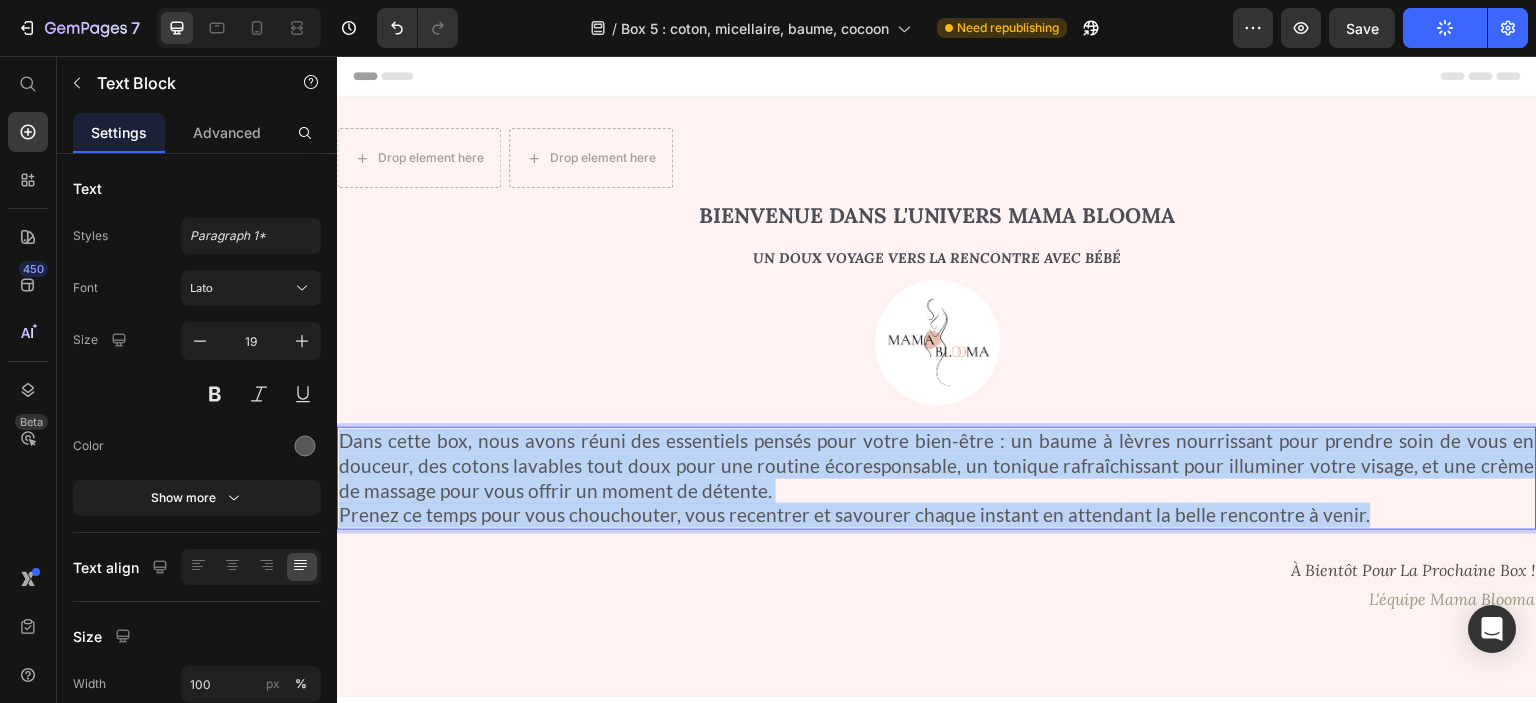 click on "Header
Drop element here
Drop element here Row Bienvenue dans l'univers Mama blooma Heading un doux voyage vers la rencontre avec bébé Heading Image Dans cette box, nous avons réuni des essentiels pensés pour votre bien-être : un baume à lèvres nourrissant pour prendre soin de vous en douceur, des cotons lavables tout doux pour une routine écoresponsable, un tonique rafraîchissant pour illuminer votre visage, et une crème de massage pour vous offrir un moment de détente. Prenez ce temps pour vous chouchouter, vous recentrer et savourer chaque instant en attendant la belle rencontre à venir. Text Block   24 à bientôt pour la prochaine box ! L'équipe Mama Blooma Text Block Hero Banner Section 1 Crème massage "La confidente" Heading OMUM Text Block Image PRIX DE VENTE :  [PRICE] Text Block
DESCRIPTION On la recommande aussi pour masser bébé ! Résultats : ✨ Le petit plus : Text Block" at bounding box center (937, 2778) 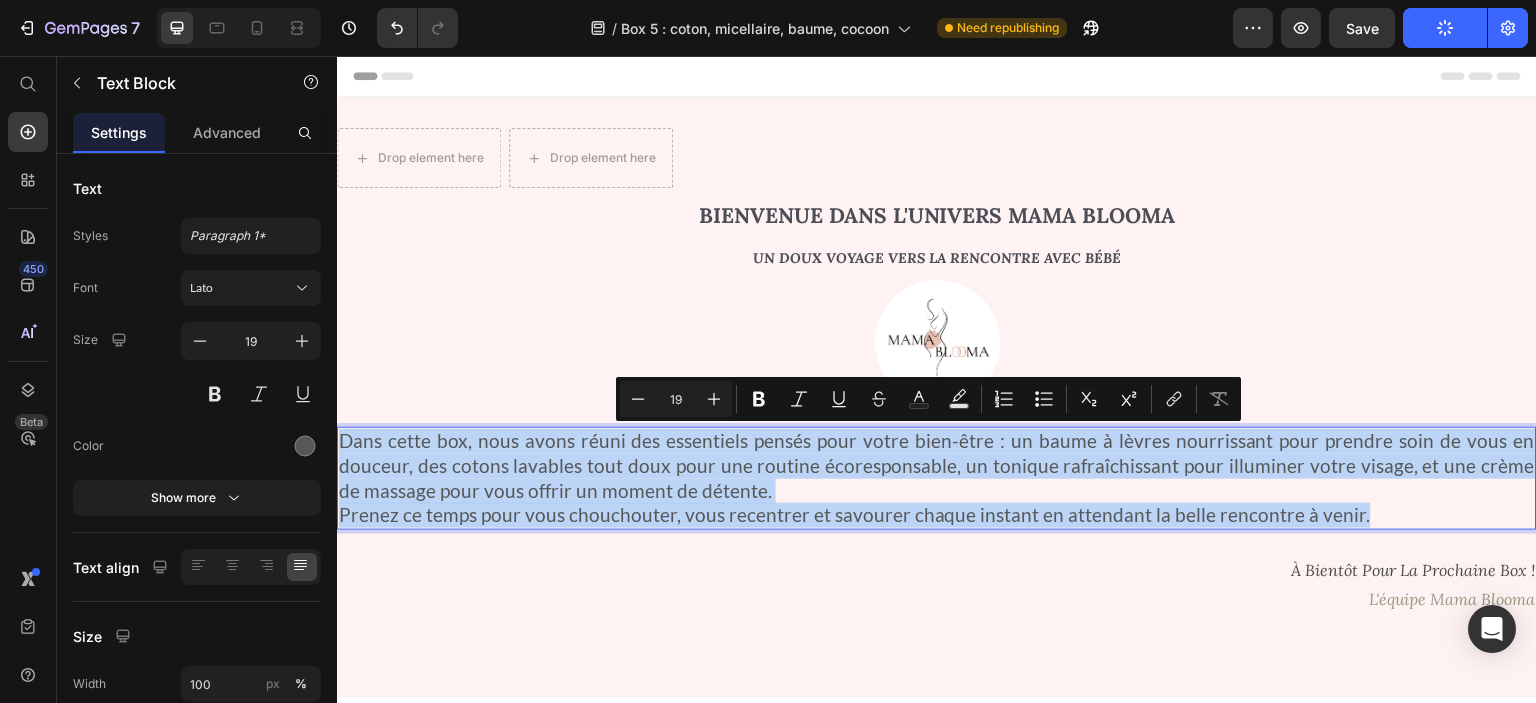 copy on "Dans cette box, nous avons réuni des essentiels pensés pour votre bien-être : un baume à lèvres nourrissant pour prendre soin de vous en douceur, des cotons lavables tout doux pour une routine écoresponsable, un tonique rafraîchissant pour illuminer votre visage, et une crème de massage pour vous offrir un moment de détente. Prenez ce temps pour vous chouchouter, vous recentrer et savourer chaque instant en attendant la belle rencontre à venir." 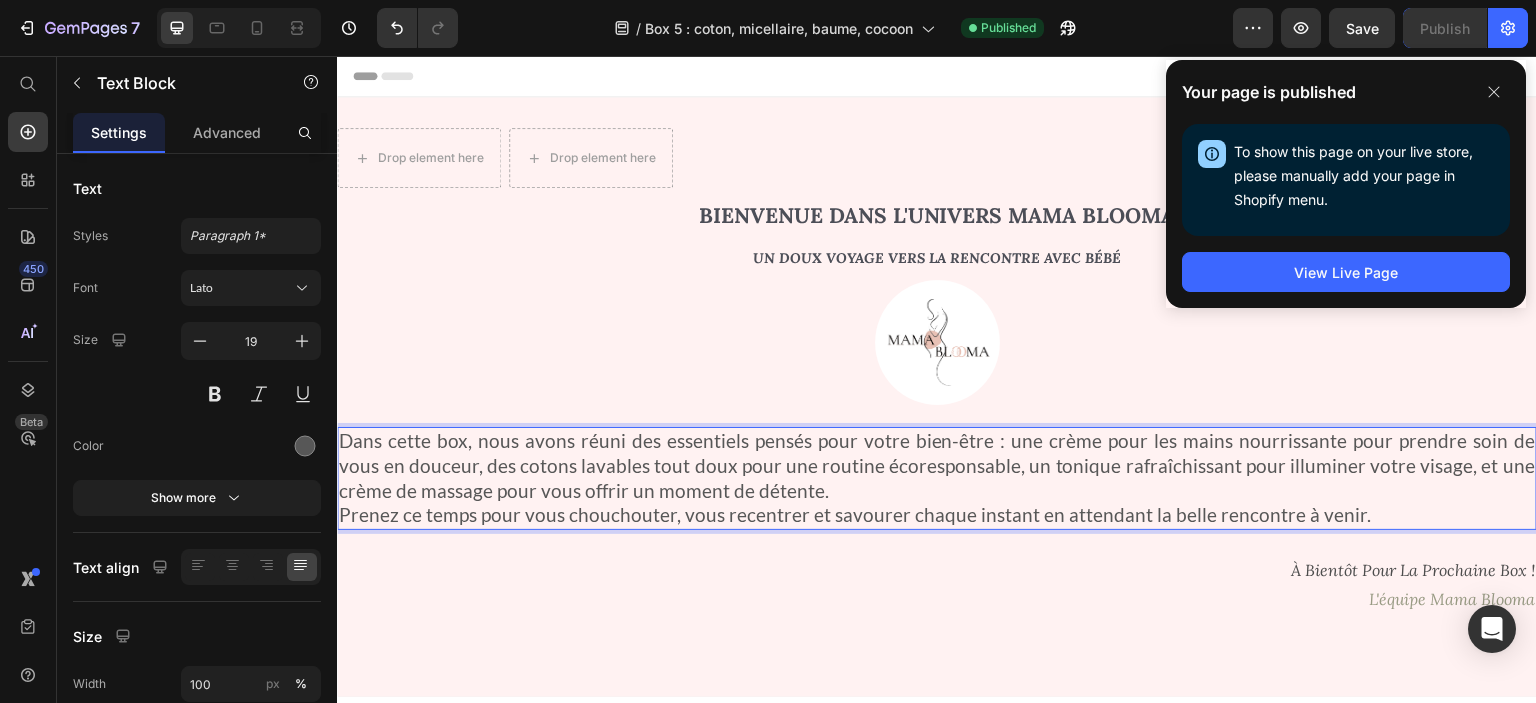 click on "7  Version history  /  Box 5 : coton, micellaire, baume, cocoon Published Preview  Save   Publish" 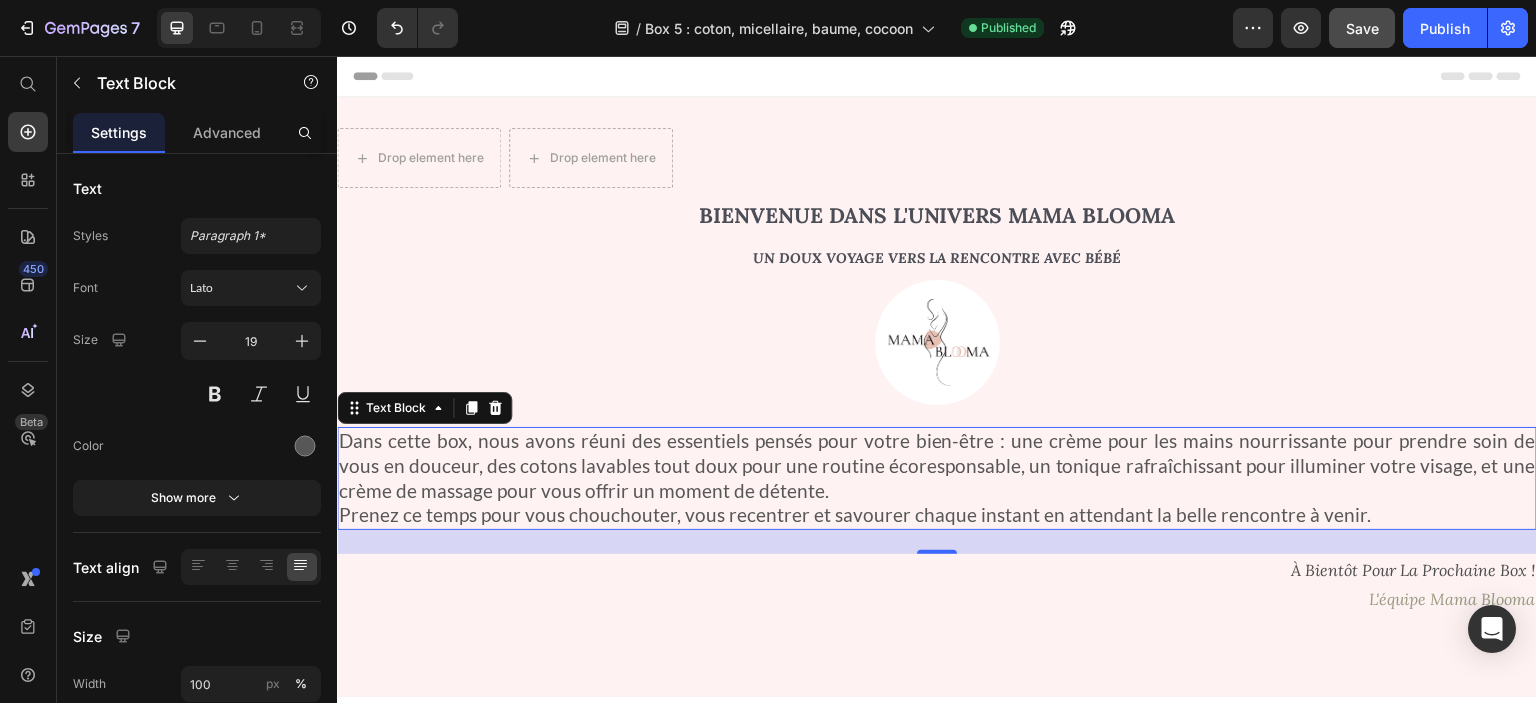 click on "Save" 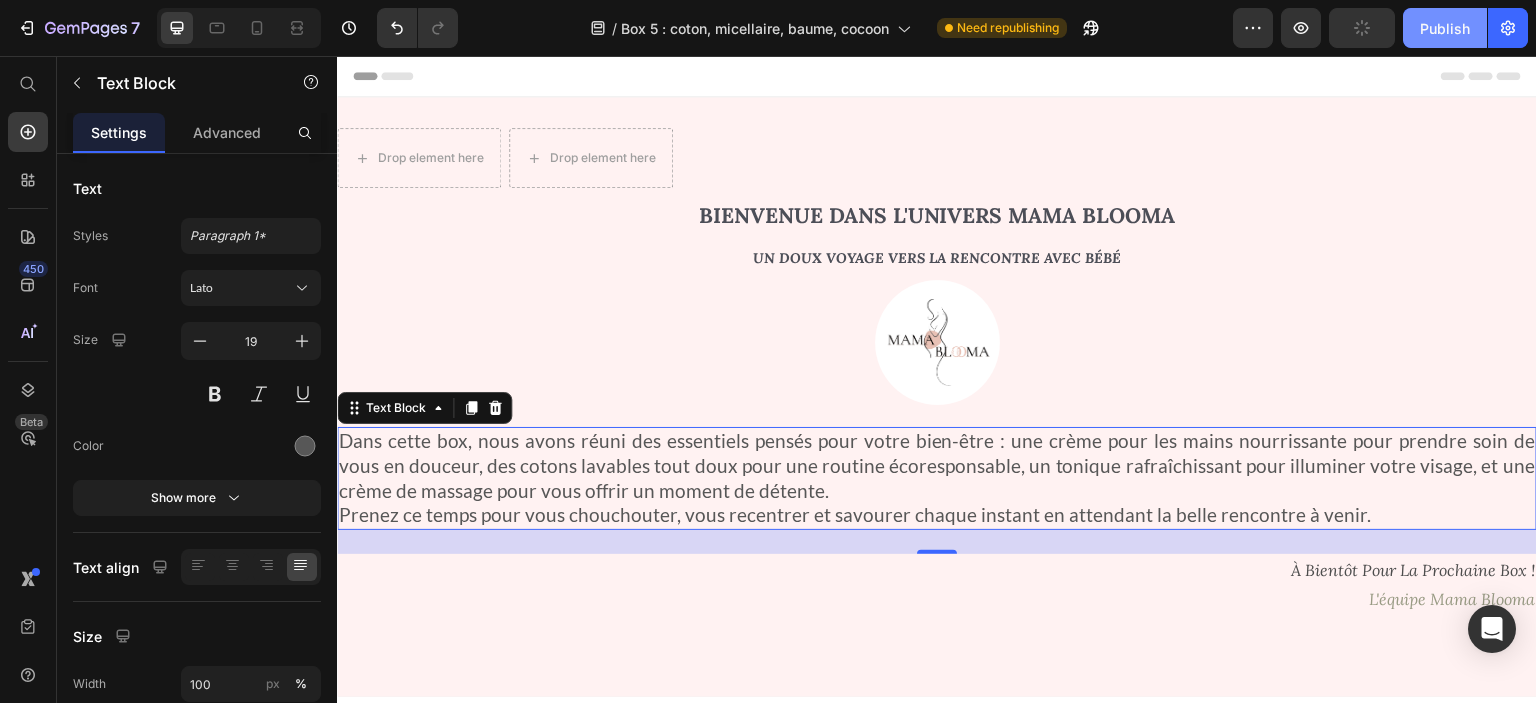 click on "Publish" at bounding box center [1445, 28] 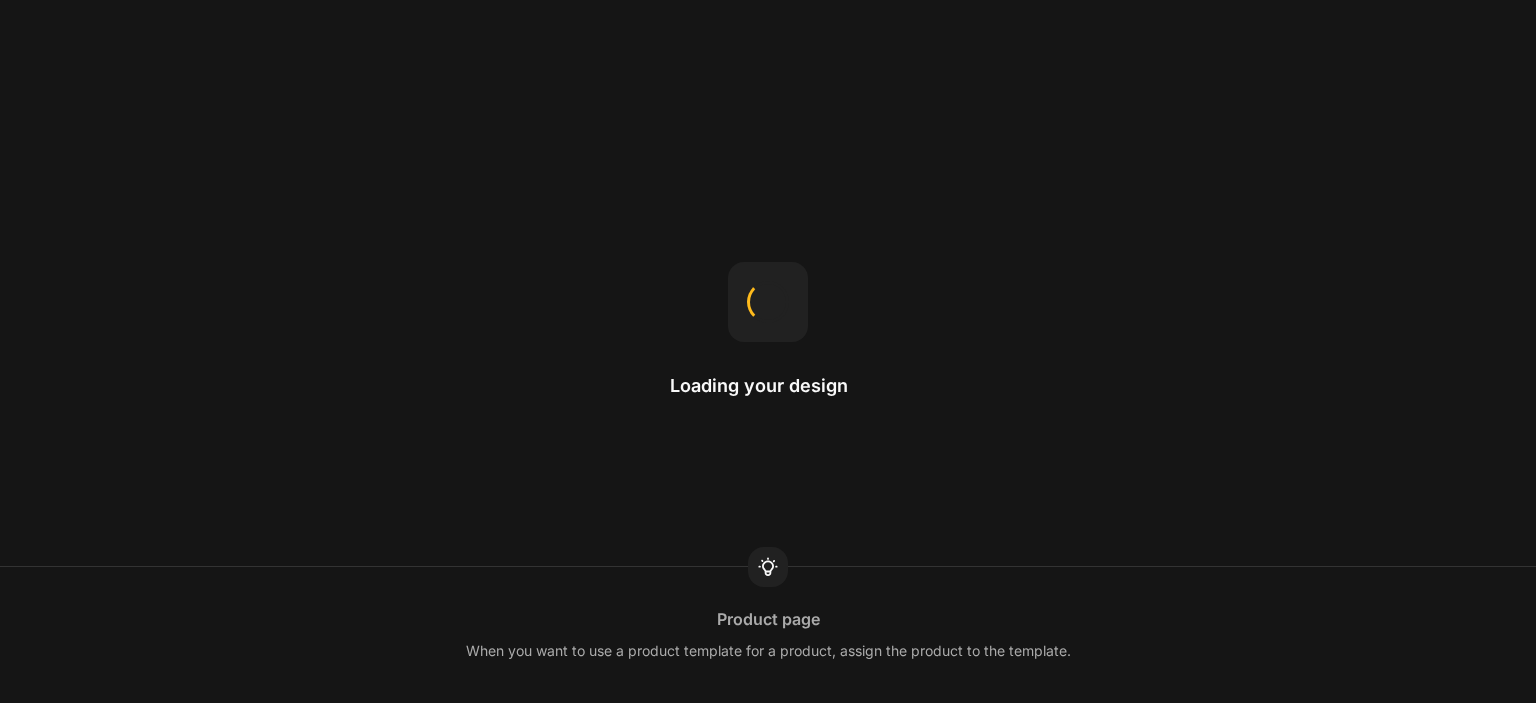 scroll, scrollTop: 0, scrollLeft: 0, axis: both 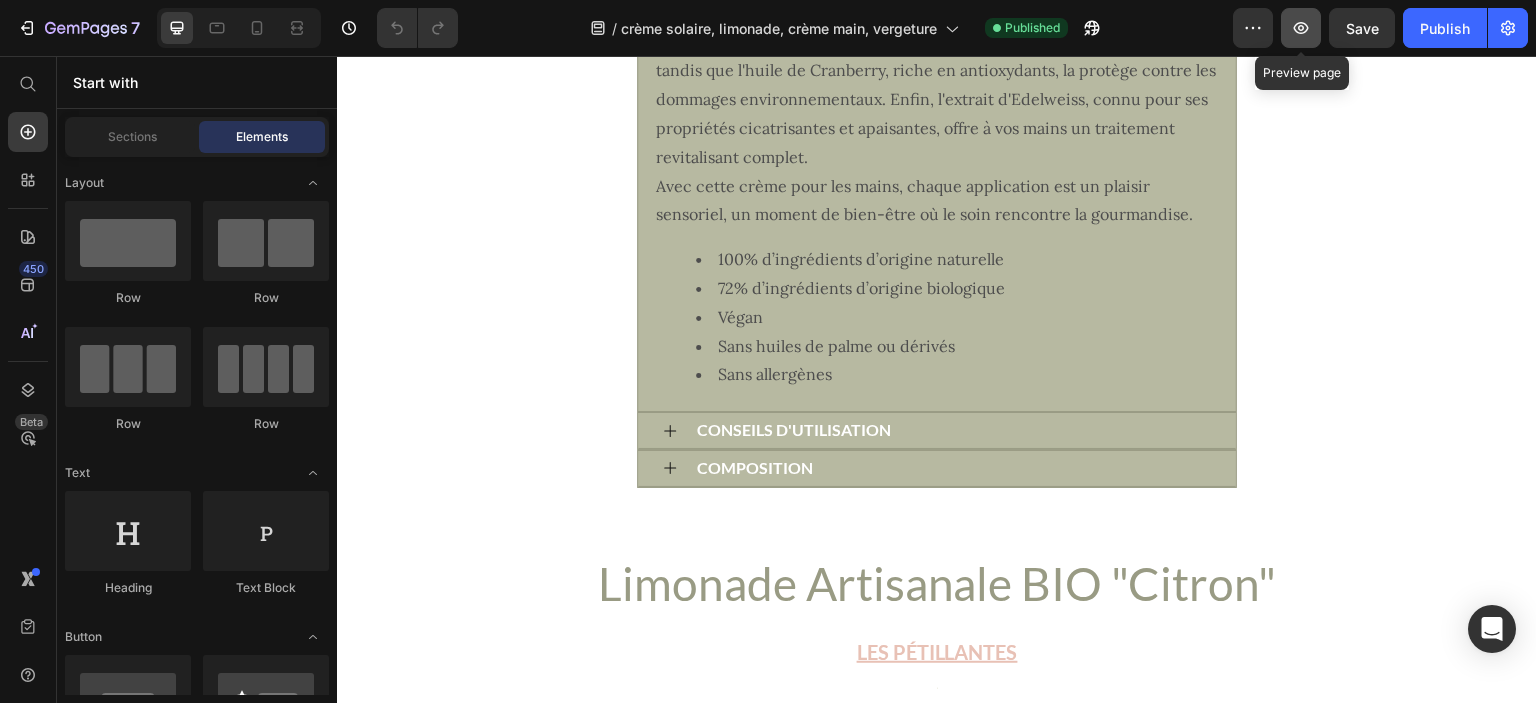 click 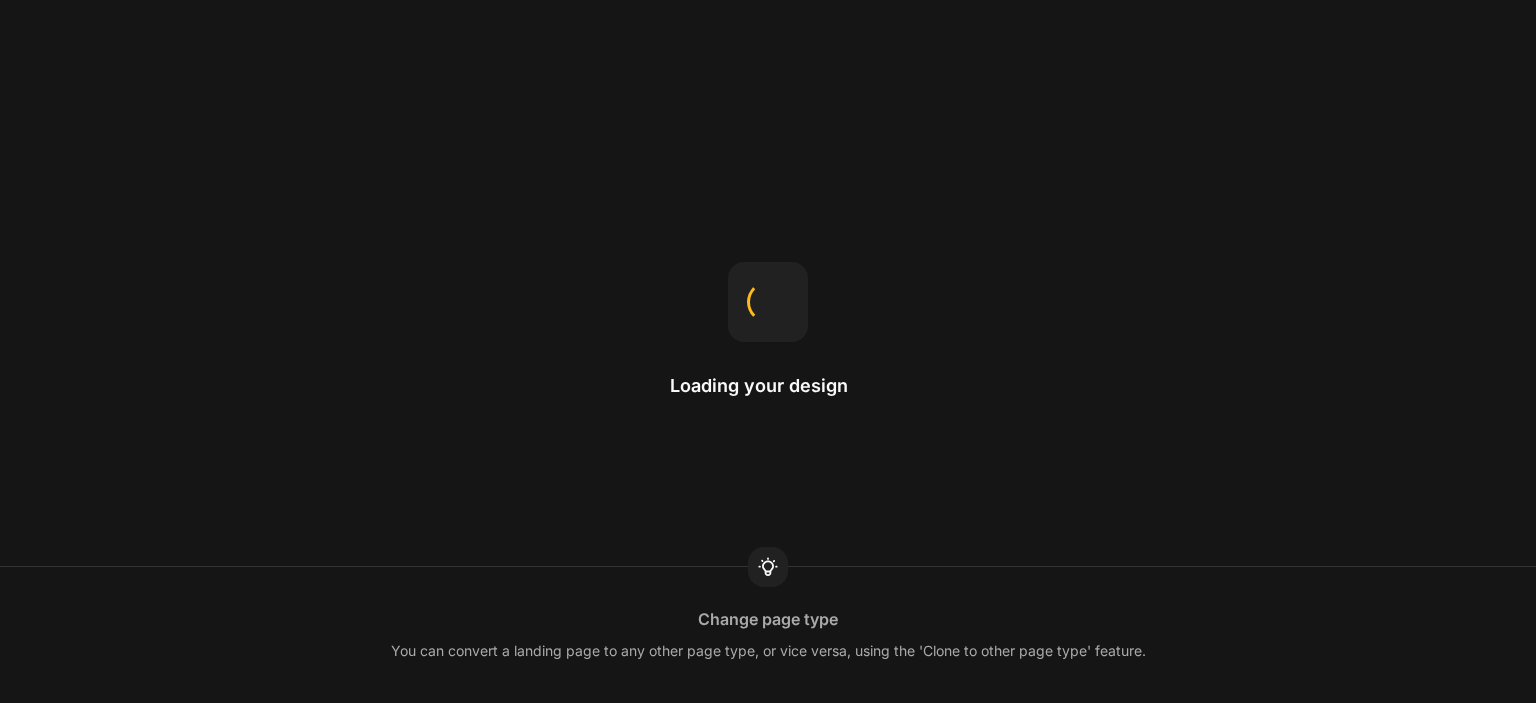 scroll, scrollTop: 0, scrollLeft: 0, axis: both 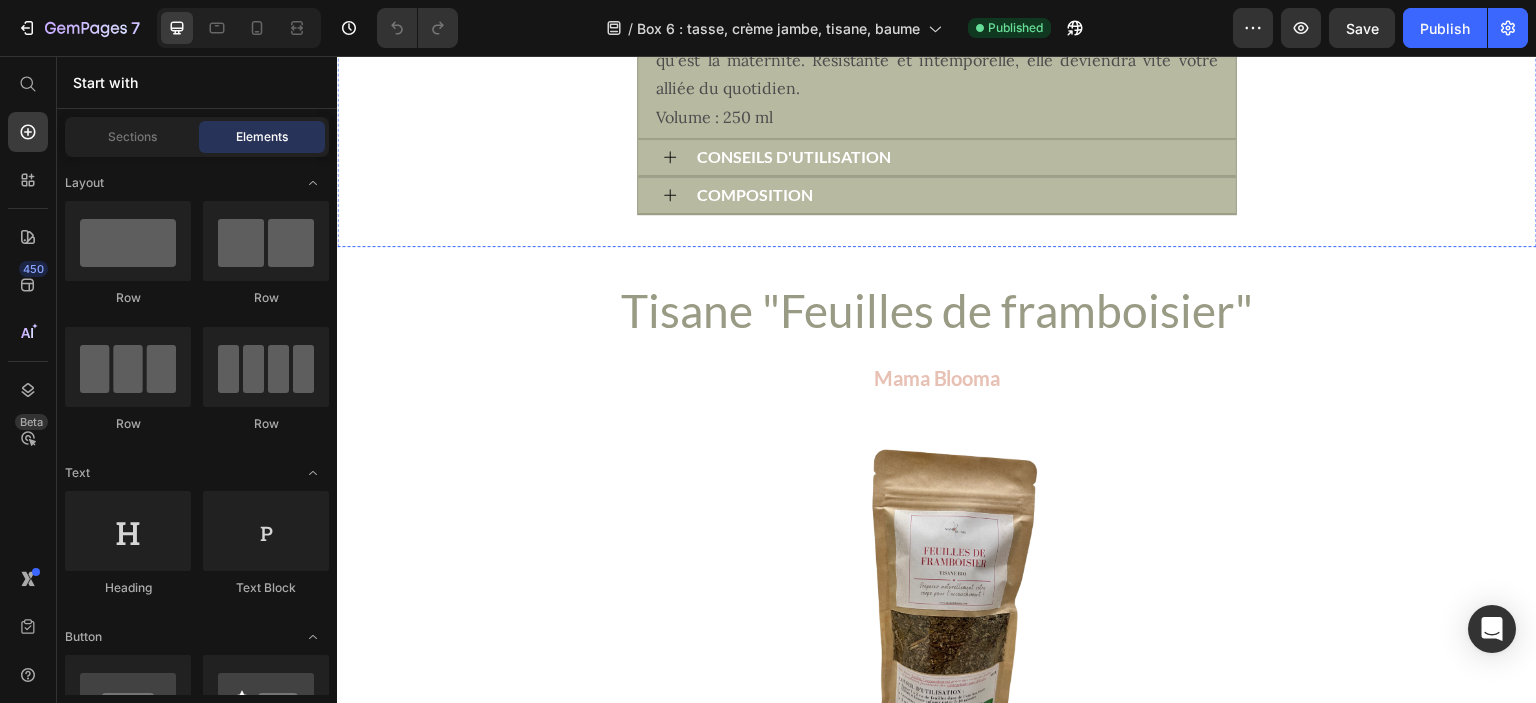 click at bounding box center [937, -175] 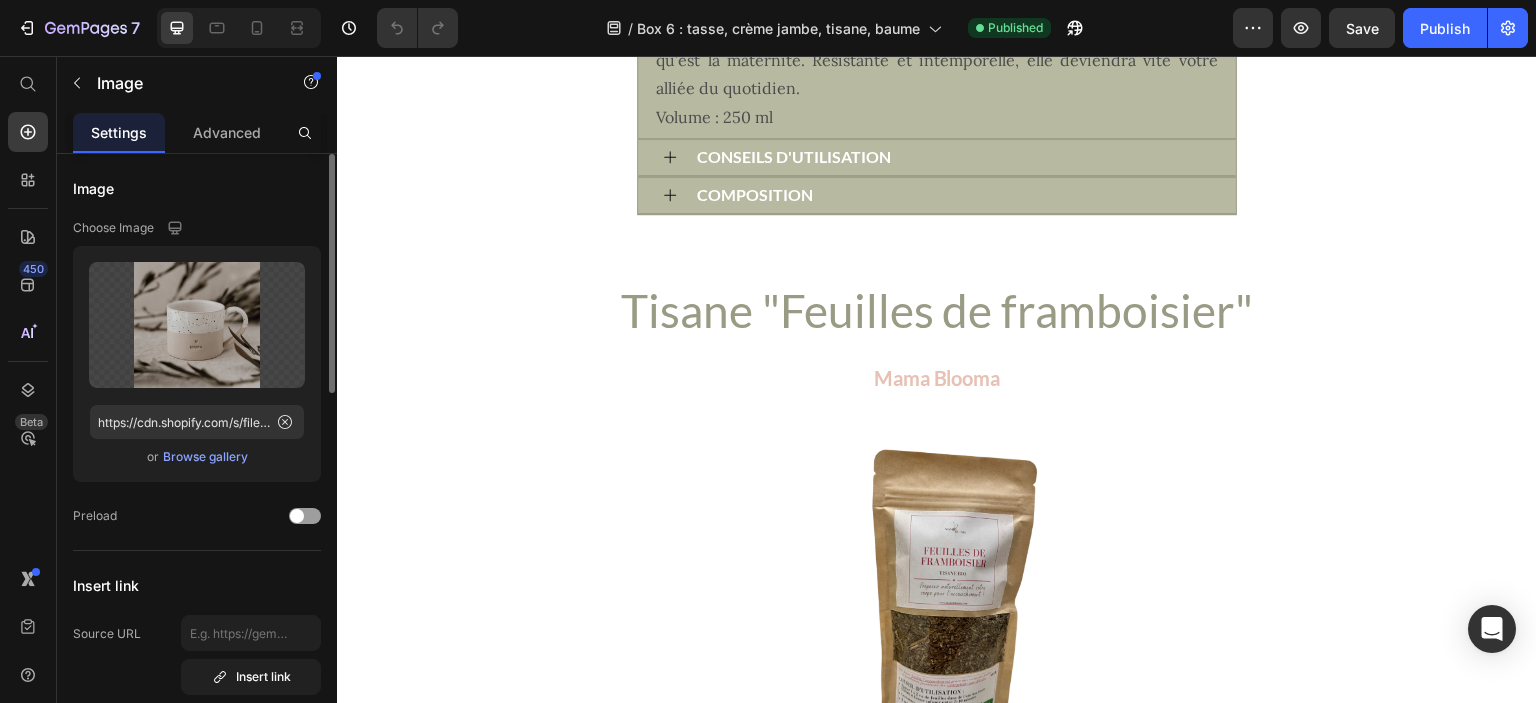 click on "Browse gallery" at bounding box center [205, 457] 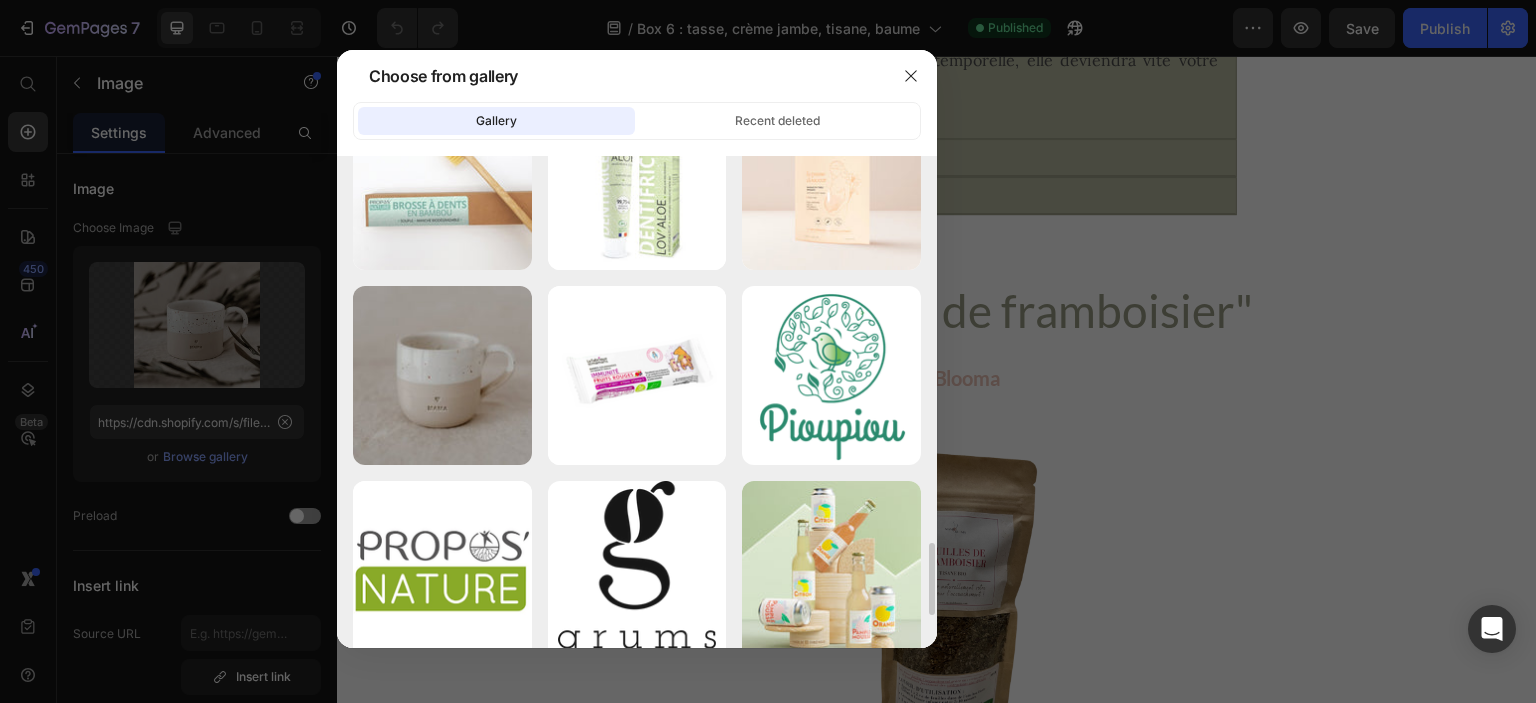 scroll, scrollTop: 2688, scrollLeft: 0, axis: vertical 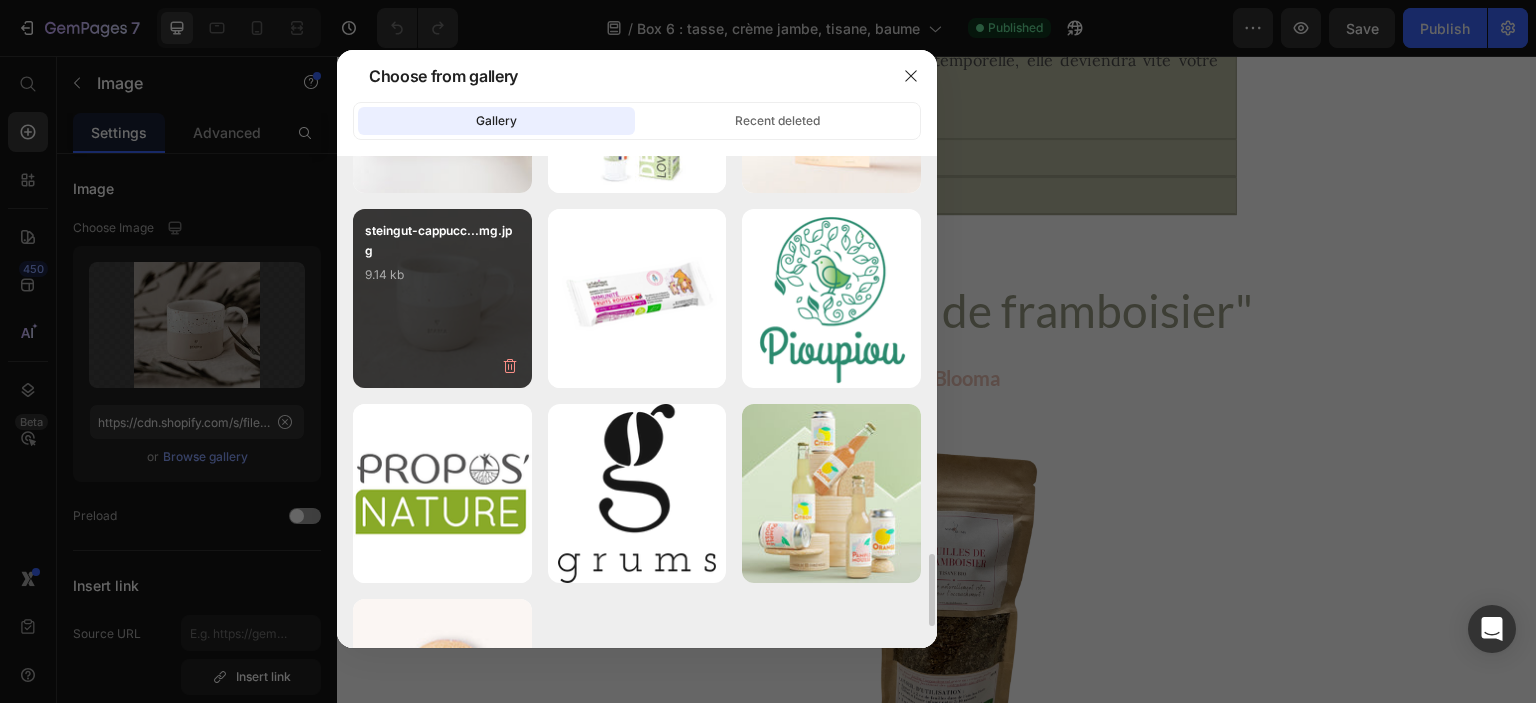 click on "9.14 kb" at bounding box center [442, 275] 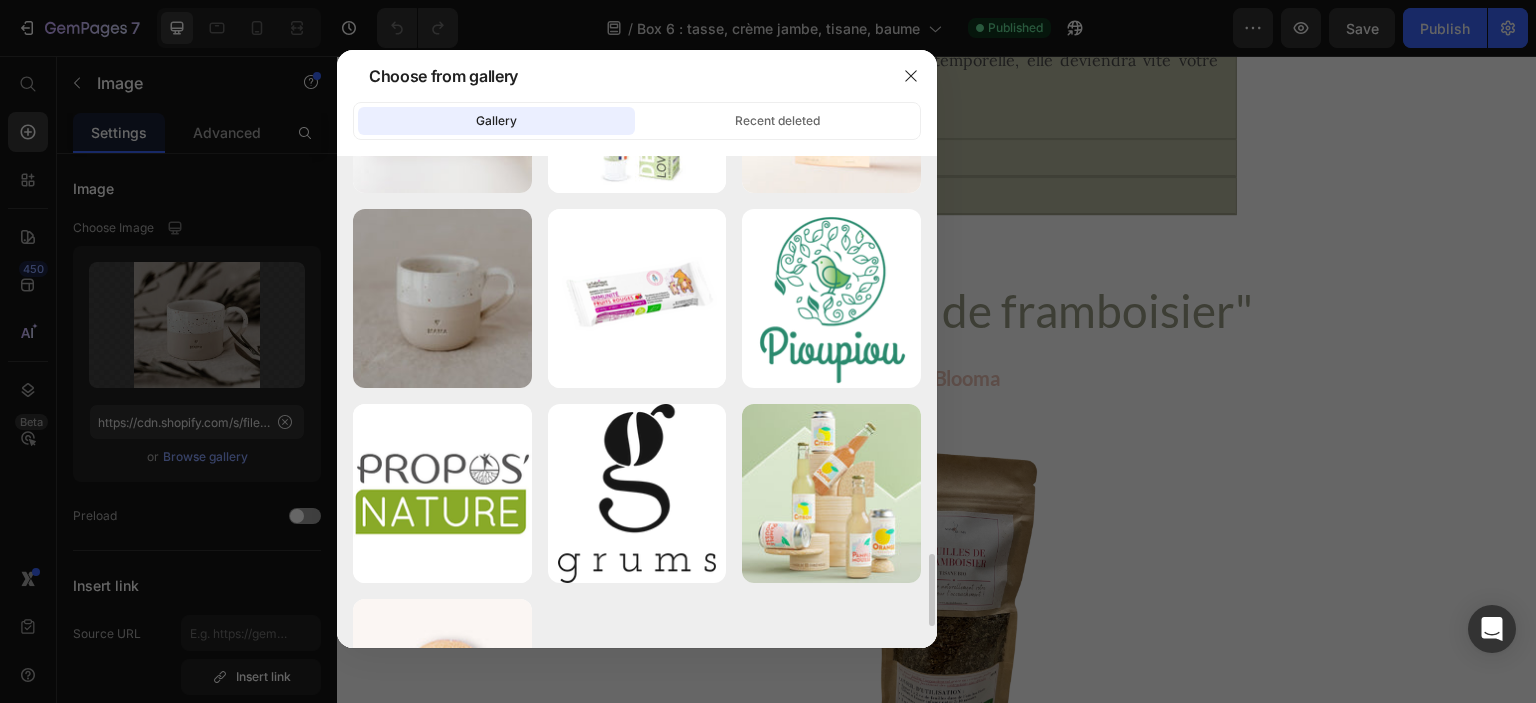 type on "https://cdn.shopify.com/s/files/1/0857/0847/2648/files/gempages_539913648395518881-4bc10c0b-ce38-4137-8cff-6108dd71ea16.jpg" 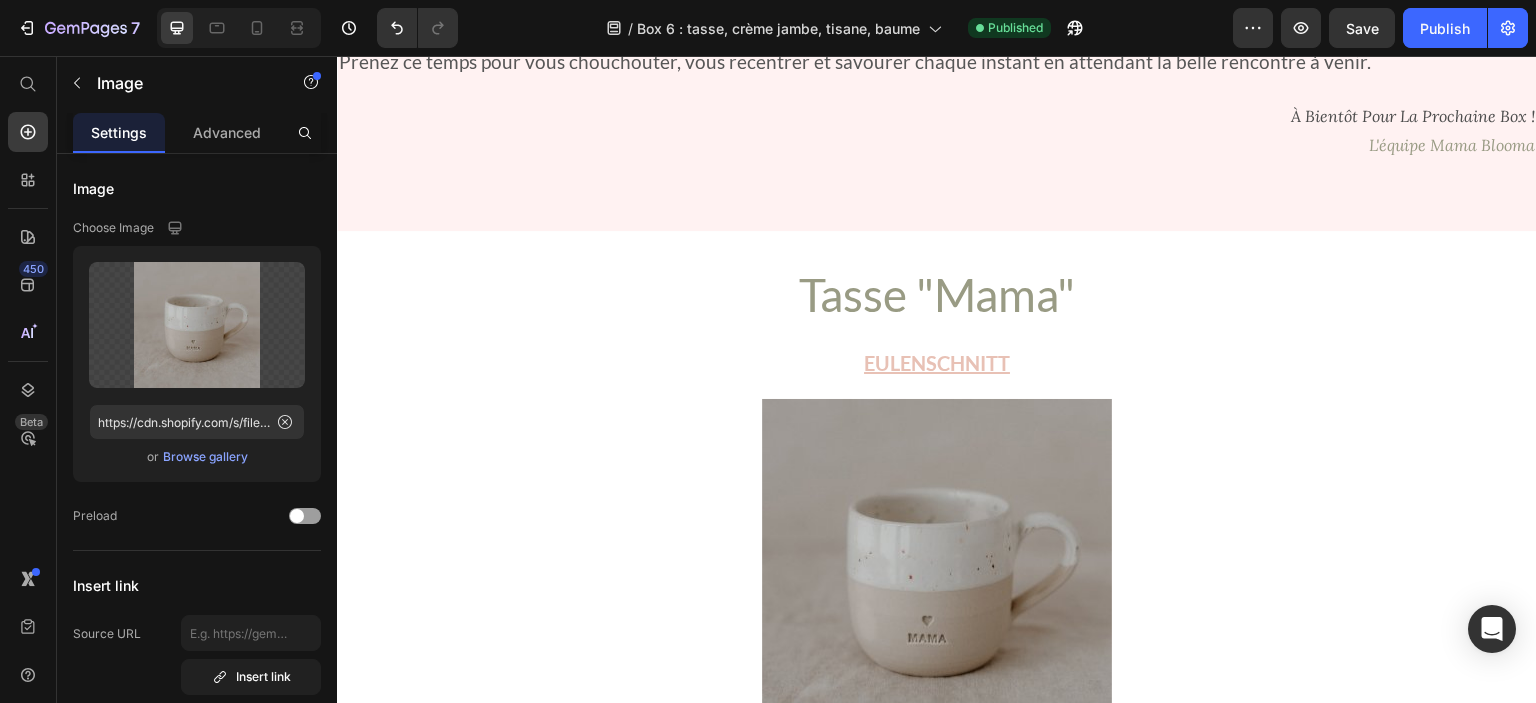 scroll, scrollTop: 0, scrollLeft: 0, axis: both 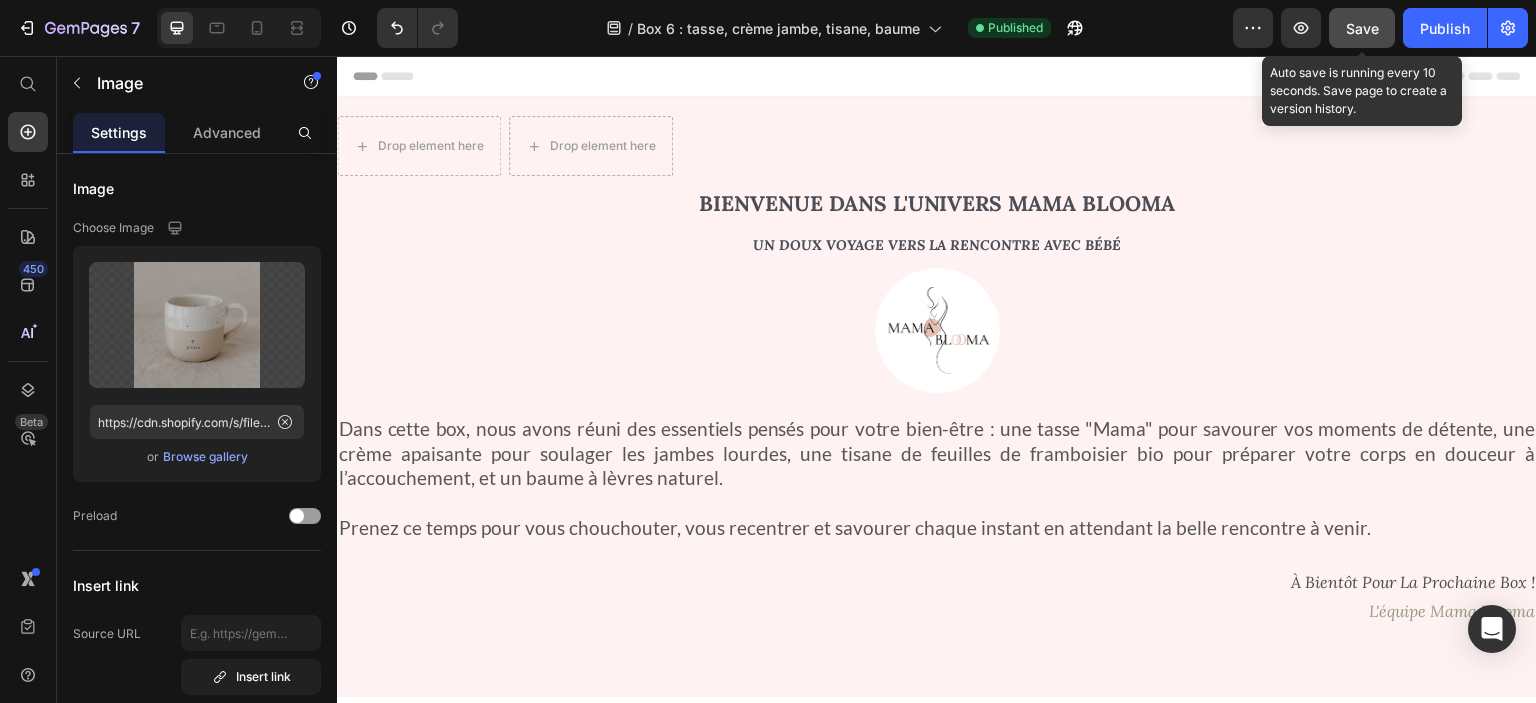 click on "Save" at bounding box center (1362, 28) 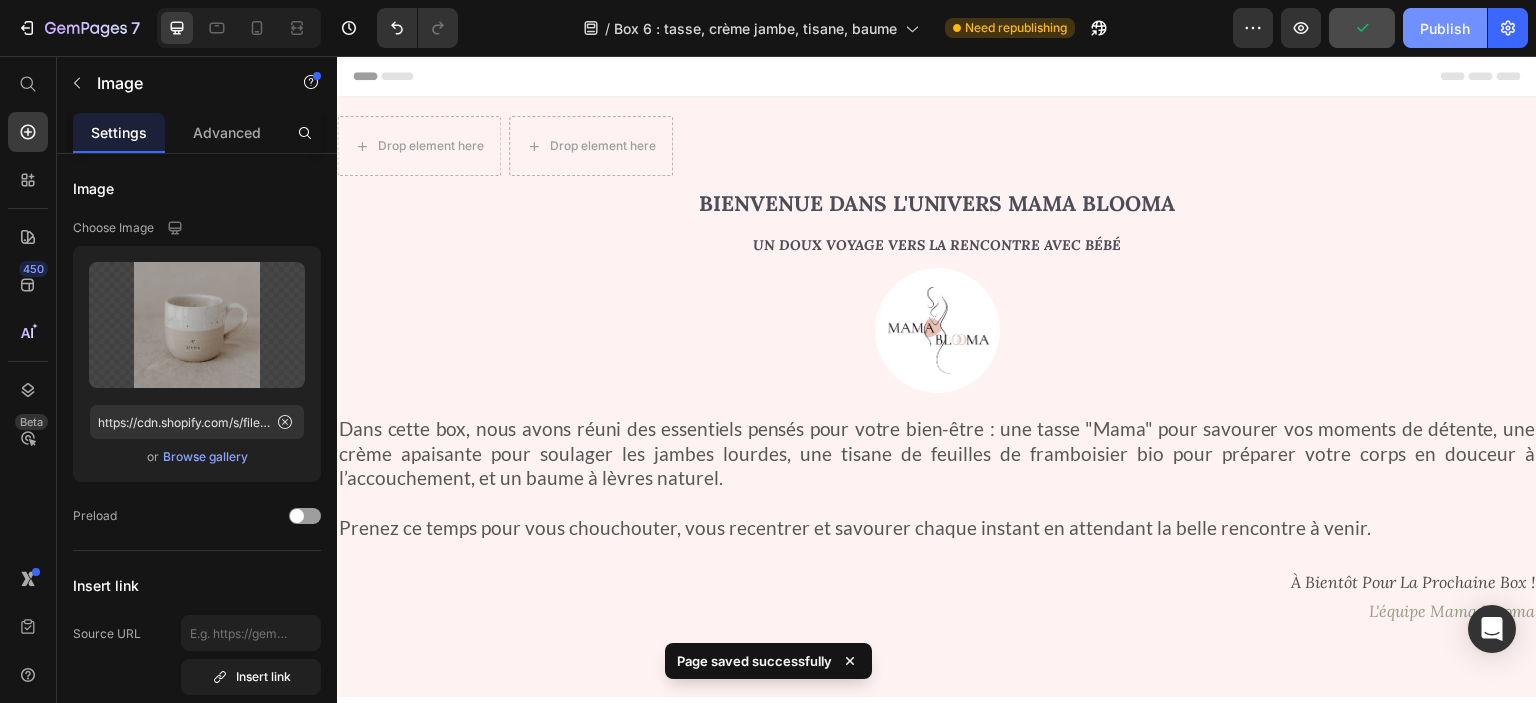 click on "Publish" at bounding box center (1445, 28) 